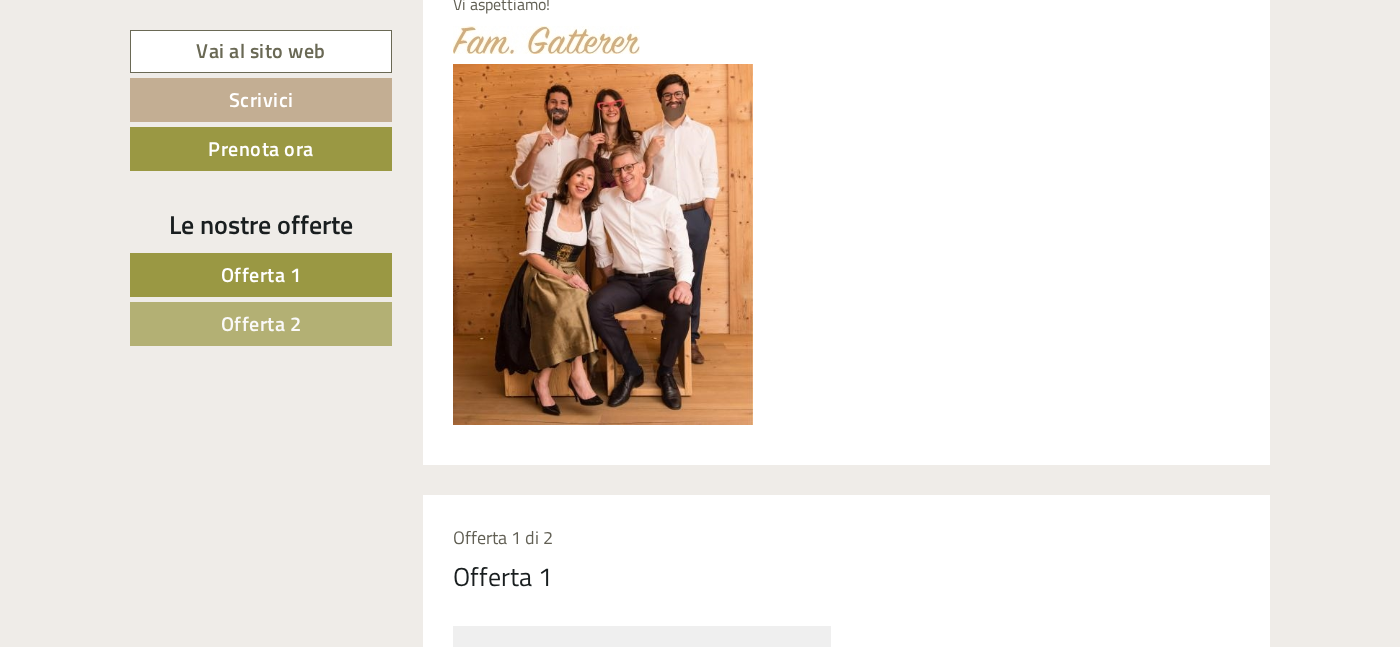 scroll, scrollTop: 759, scrollLeft: 0, axis: vertical 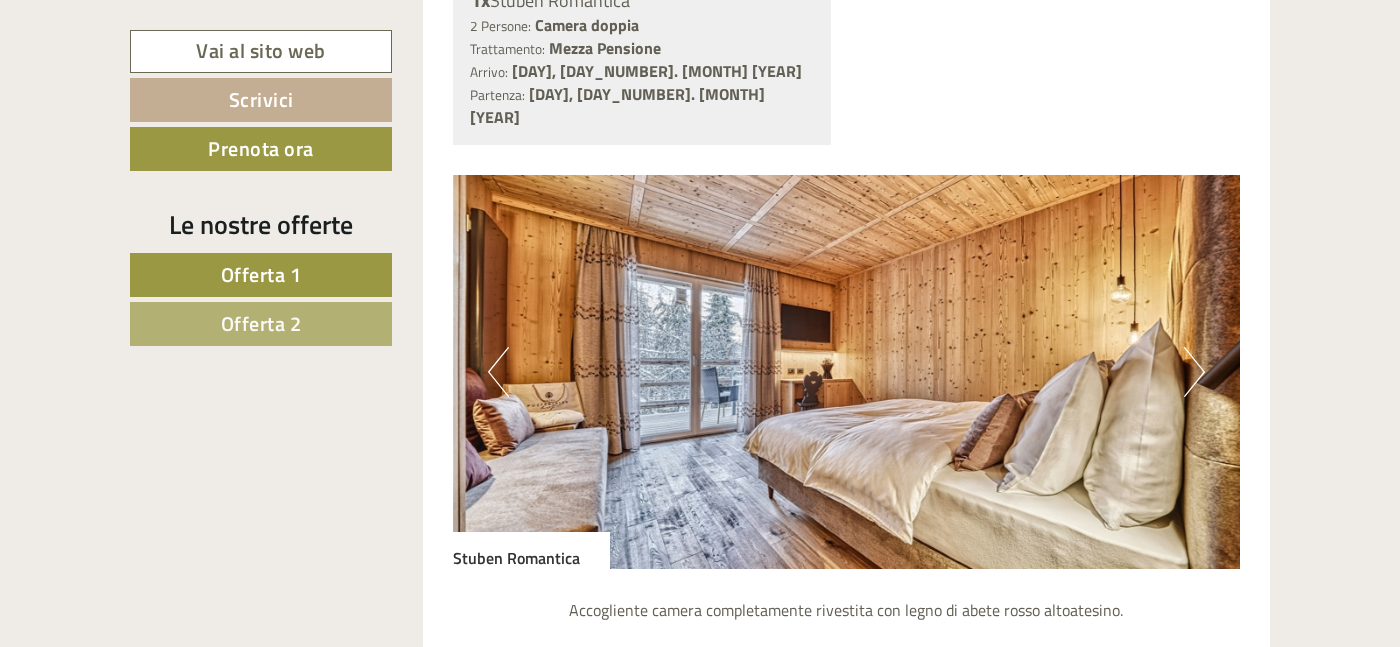 click on "Offerta 2" at bounding box center (261, 324) 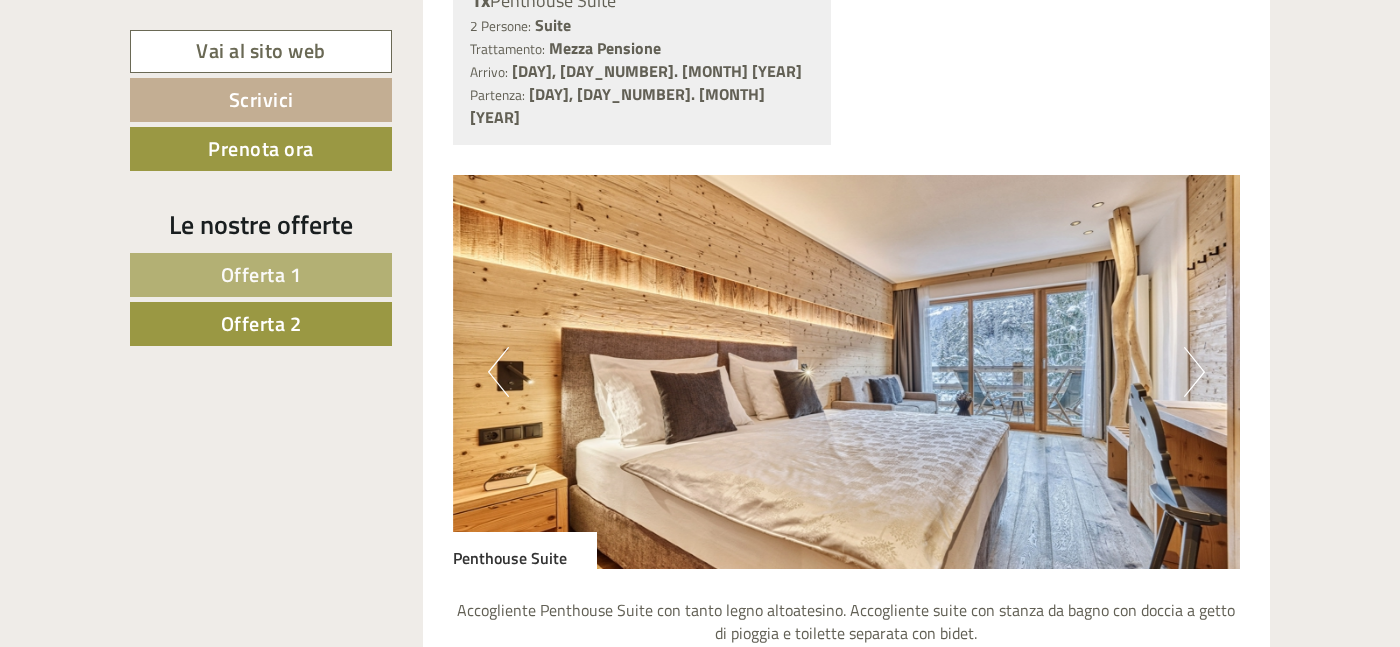 scroll, scrollTop: 1477, scrollLeft: 0, axis: vertical 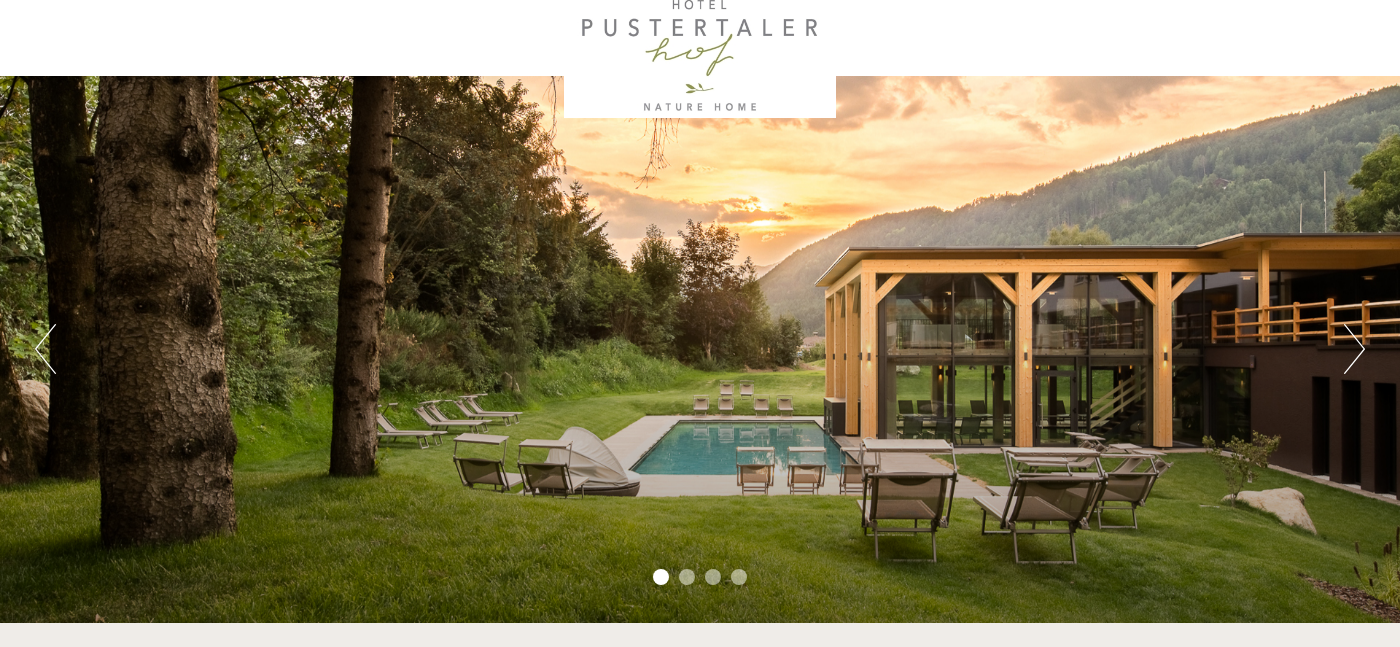 click on "Next" at bounding box center [1354, 349] 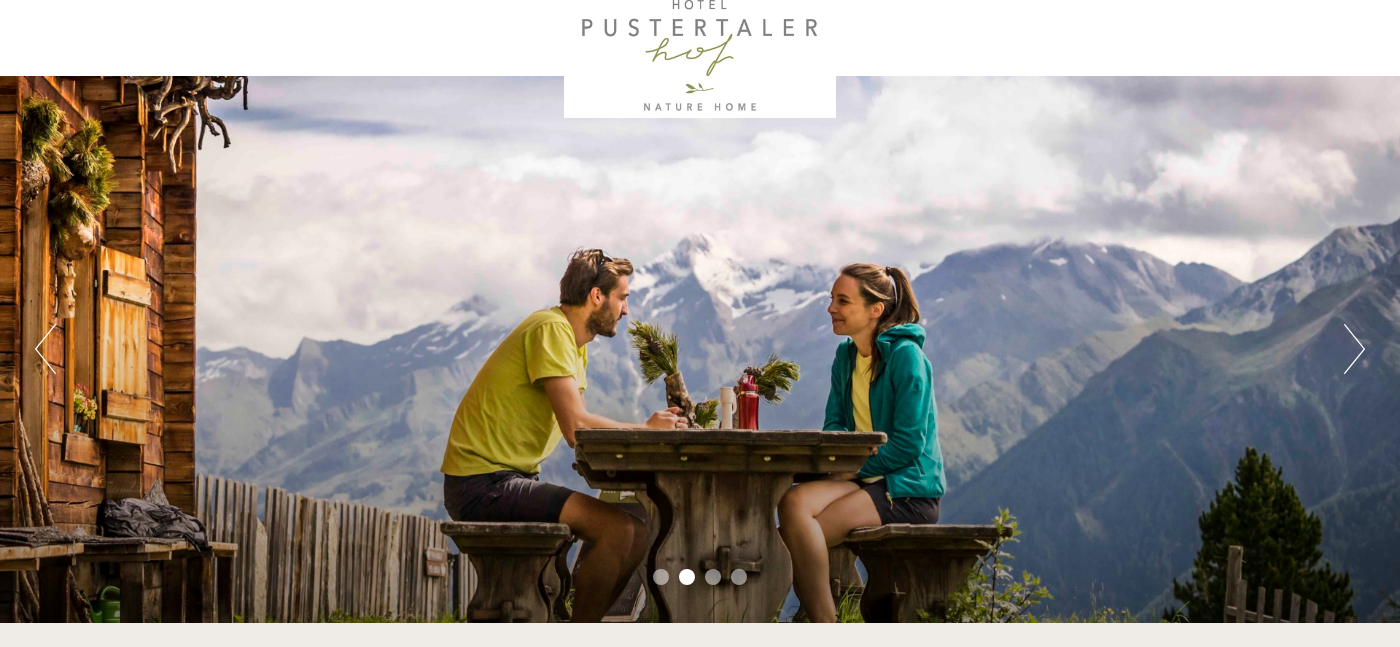 click on "Next" at bounding box center [1354, 349] 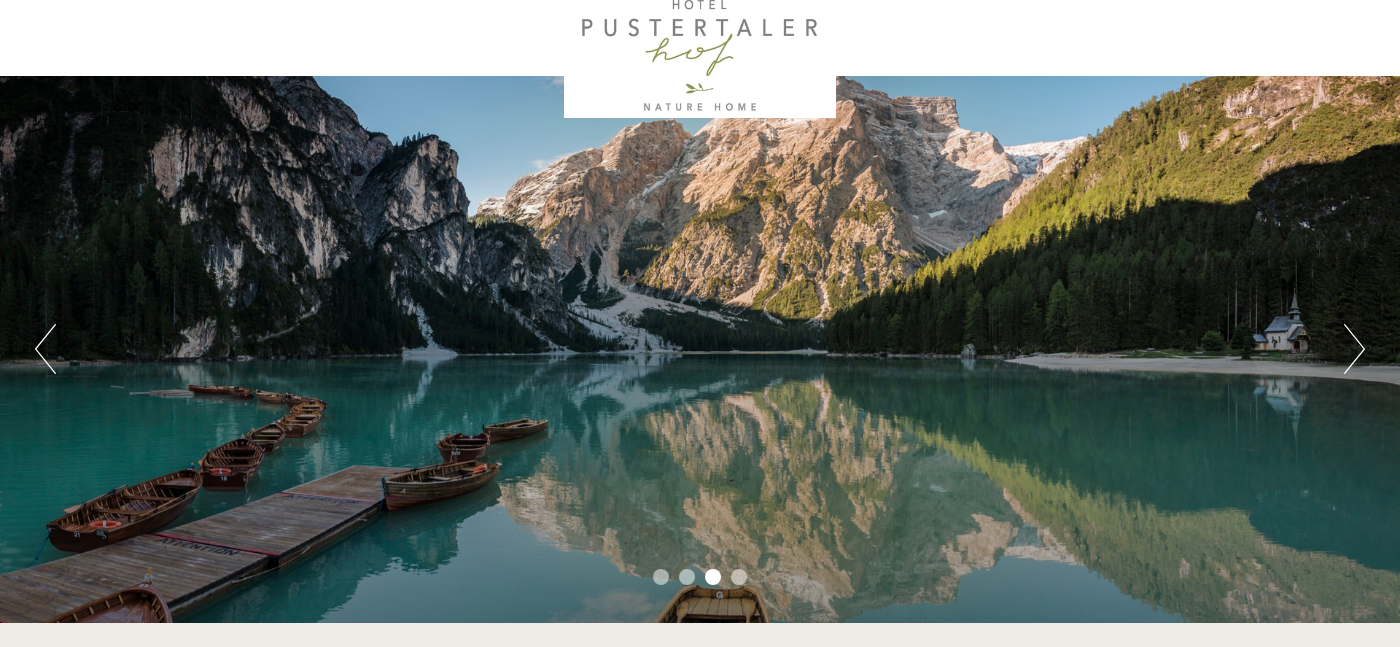 click on "Next" at bounding box center [1354, 349] 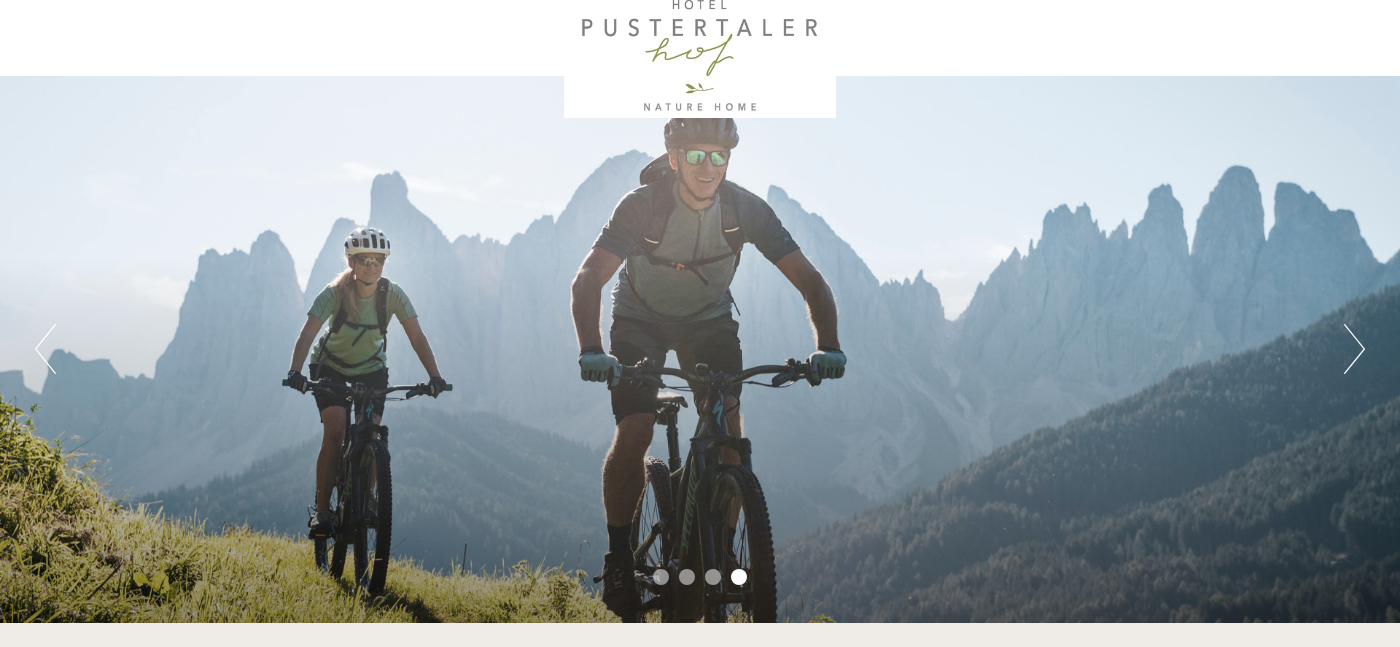 click on "Next" at bounding box center [1354, 349] 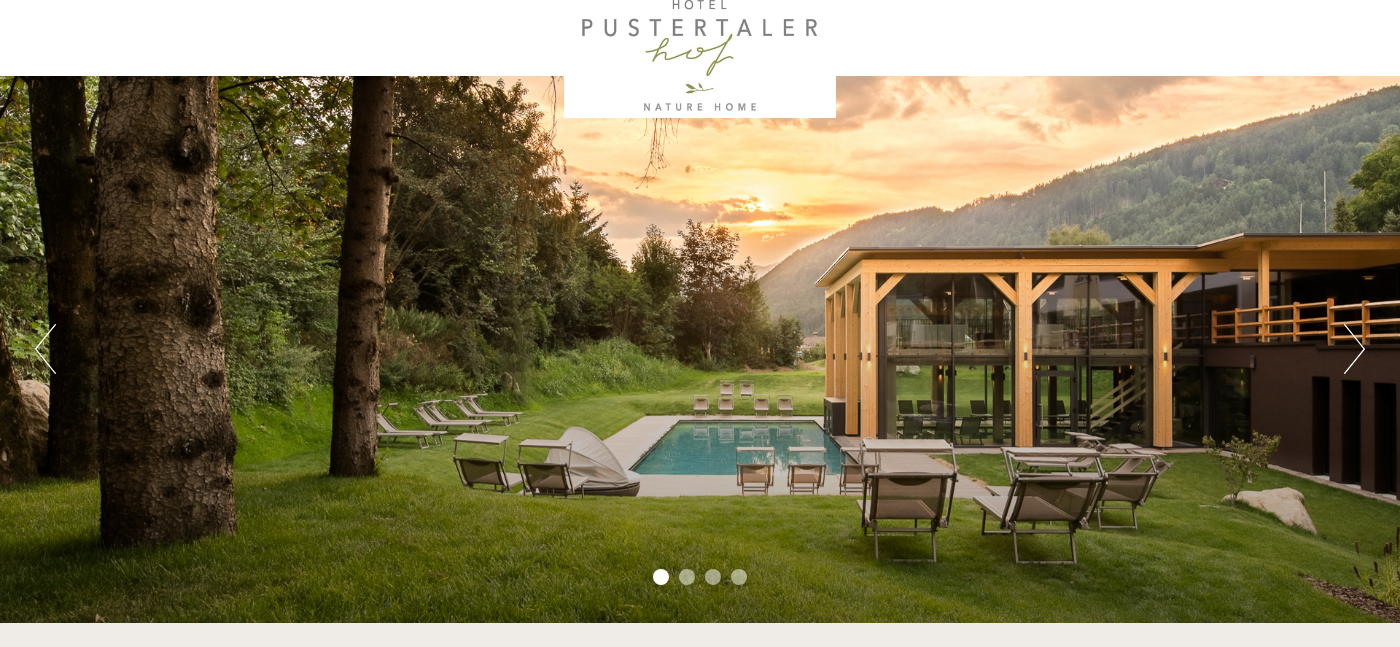 click on "Next" at bounding box center [1354, 349] 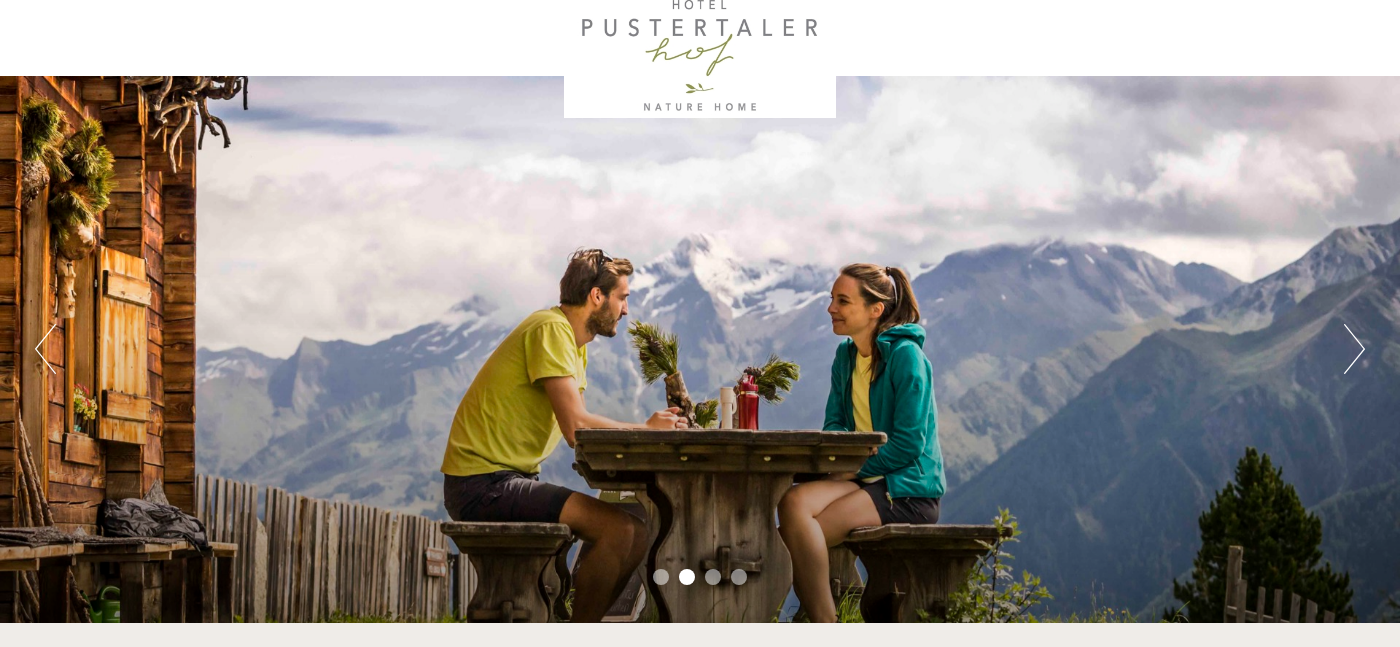 click on "Next" at bounding box center (1354, 349) 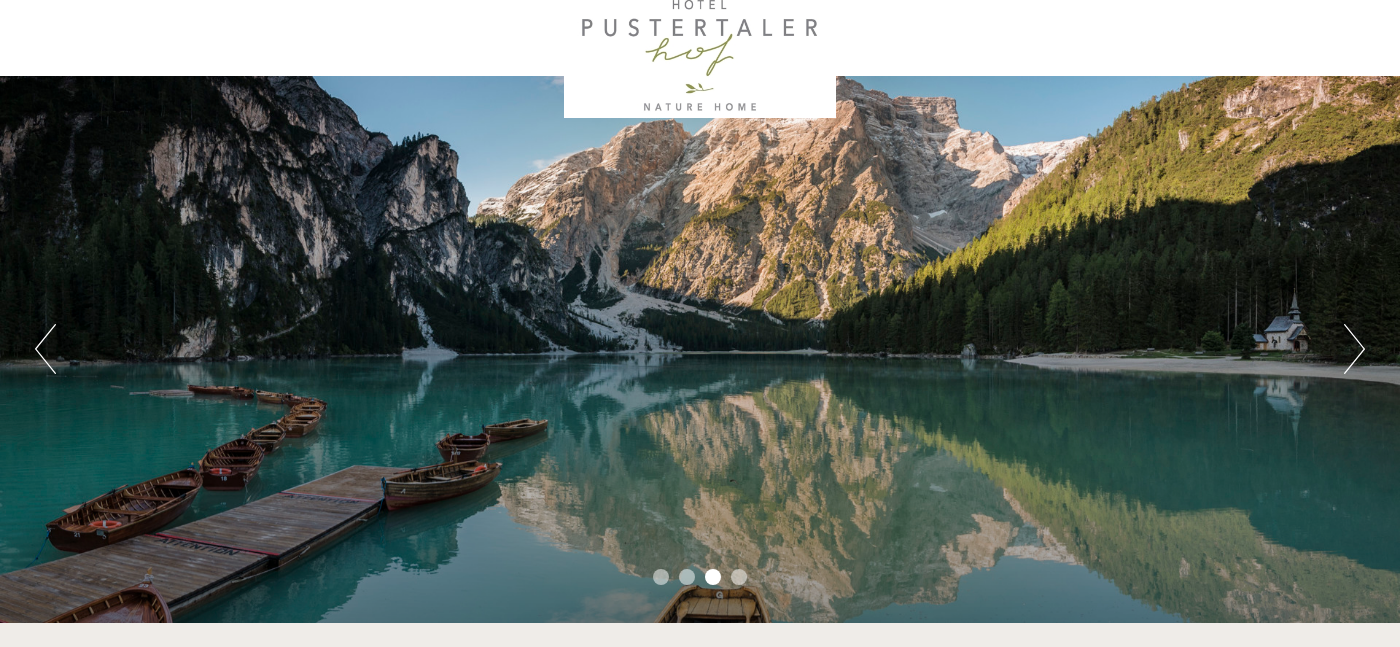 click on "Next" at bounding box center (1354, 349) 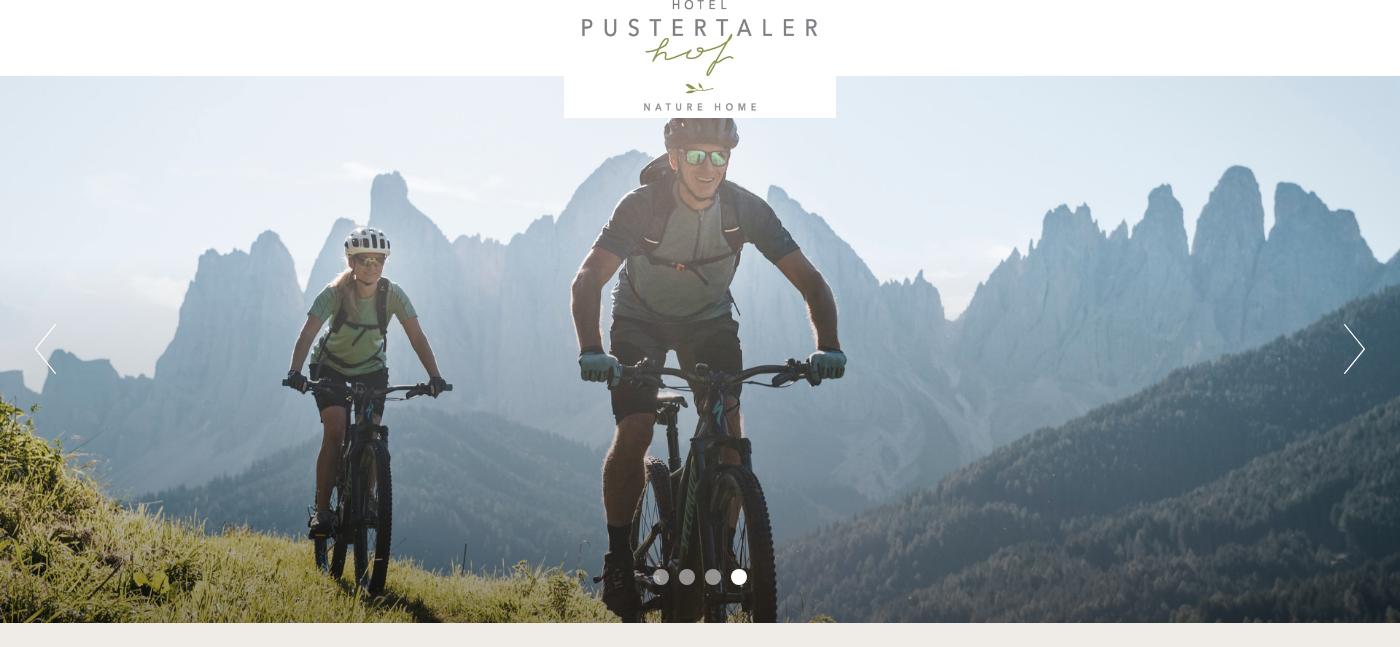 click on "Next" at bounding box center (1354, 349) 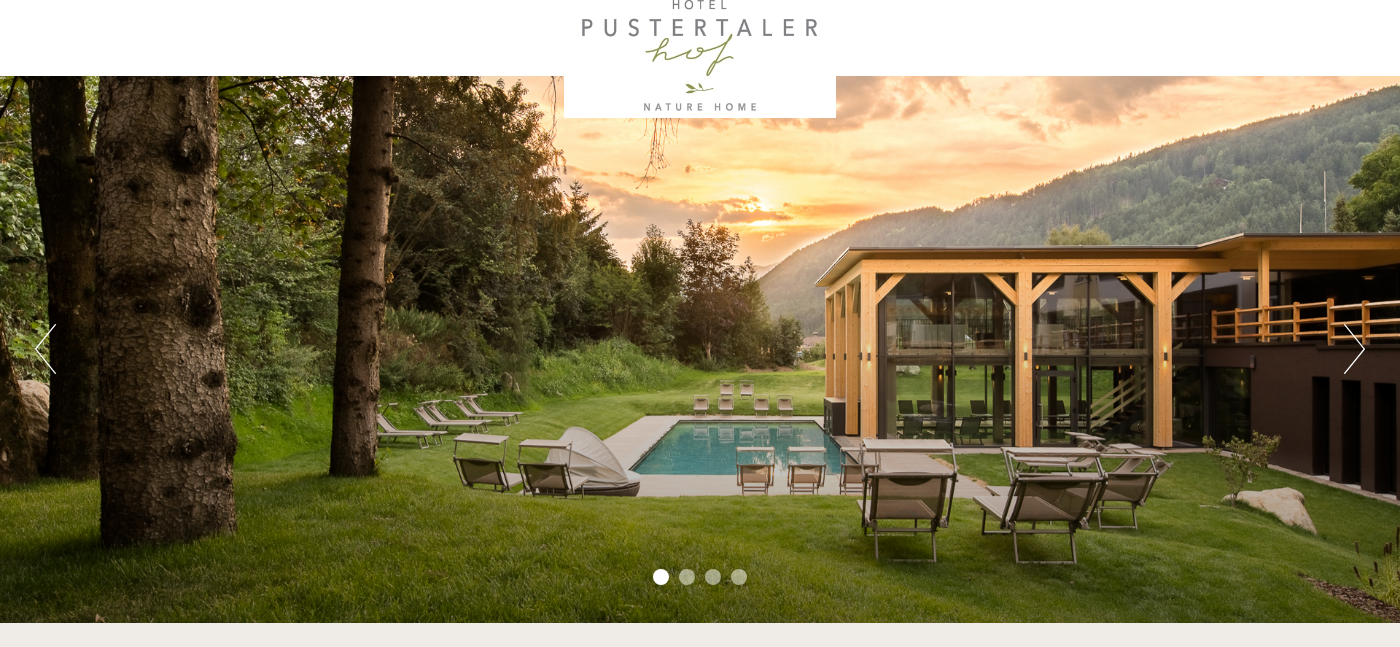 click on "Next" at bounding box center [1354, 349] 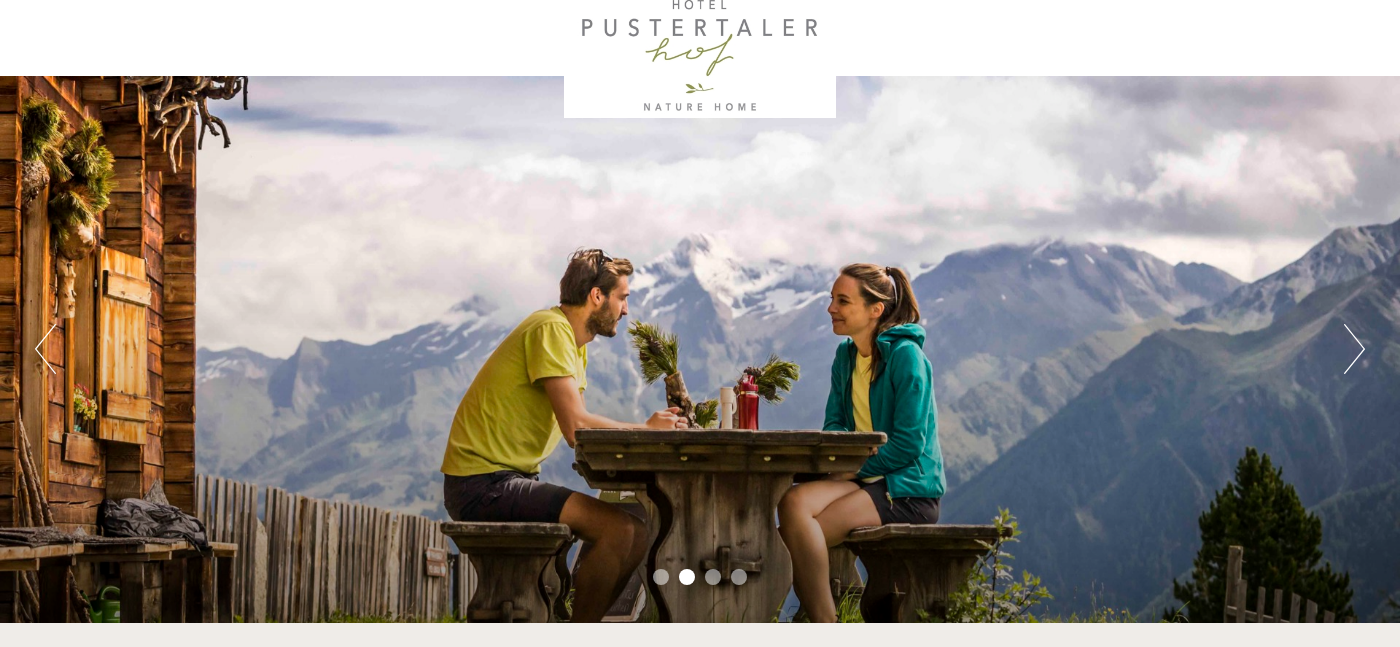 click on "Next" at bounding box center [1354, 349] 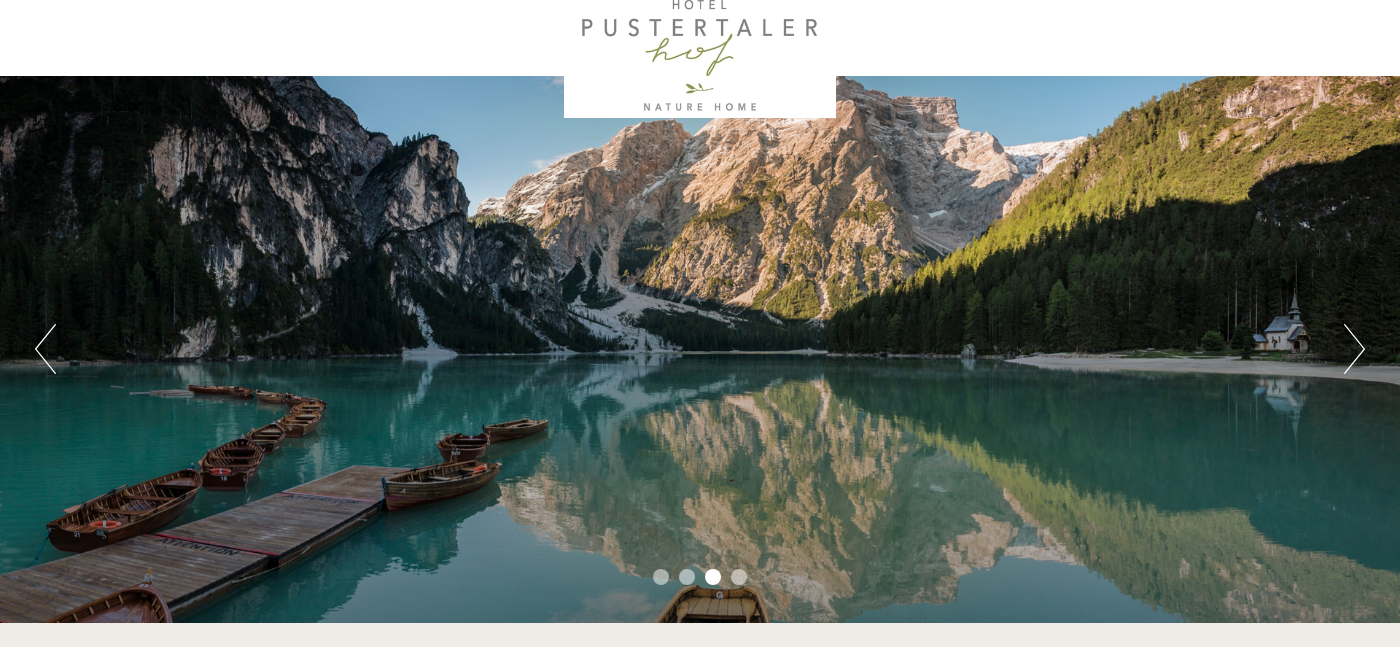 click on "Previous
Next 1 2 3 4" at bounding box center (700, 349) 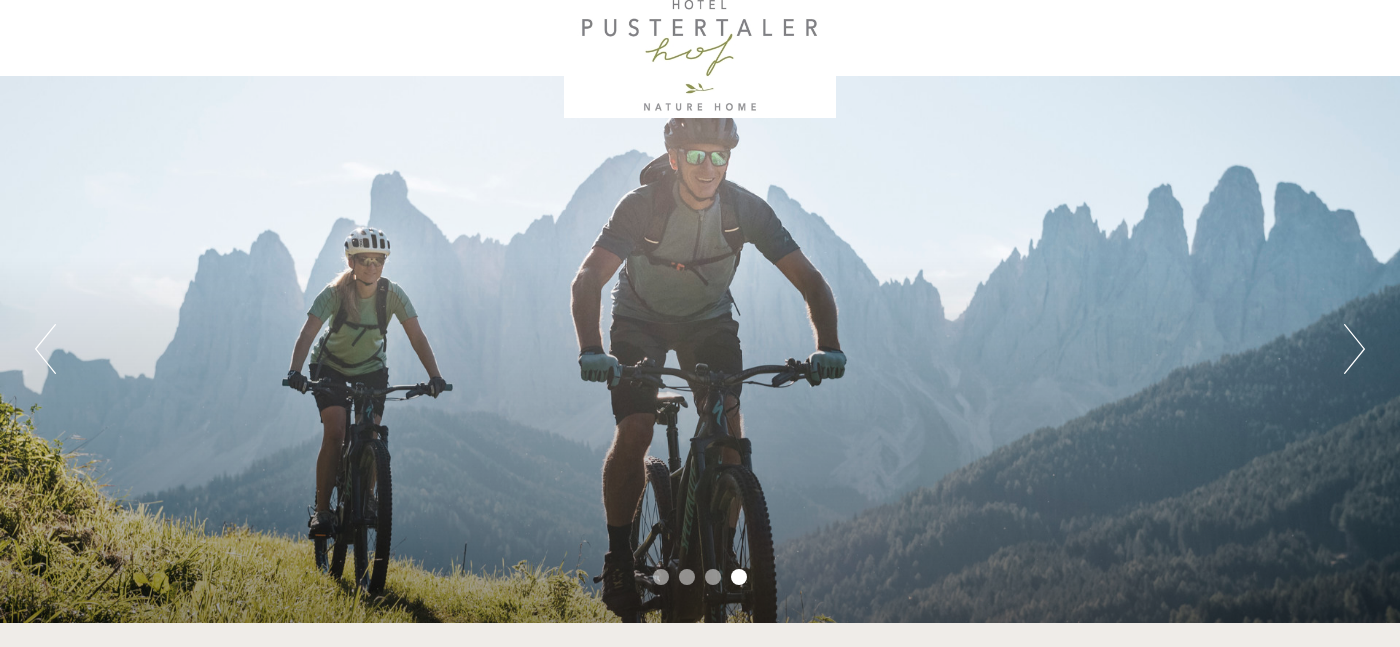 click on "Next" at bounding box center [1354, 349] 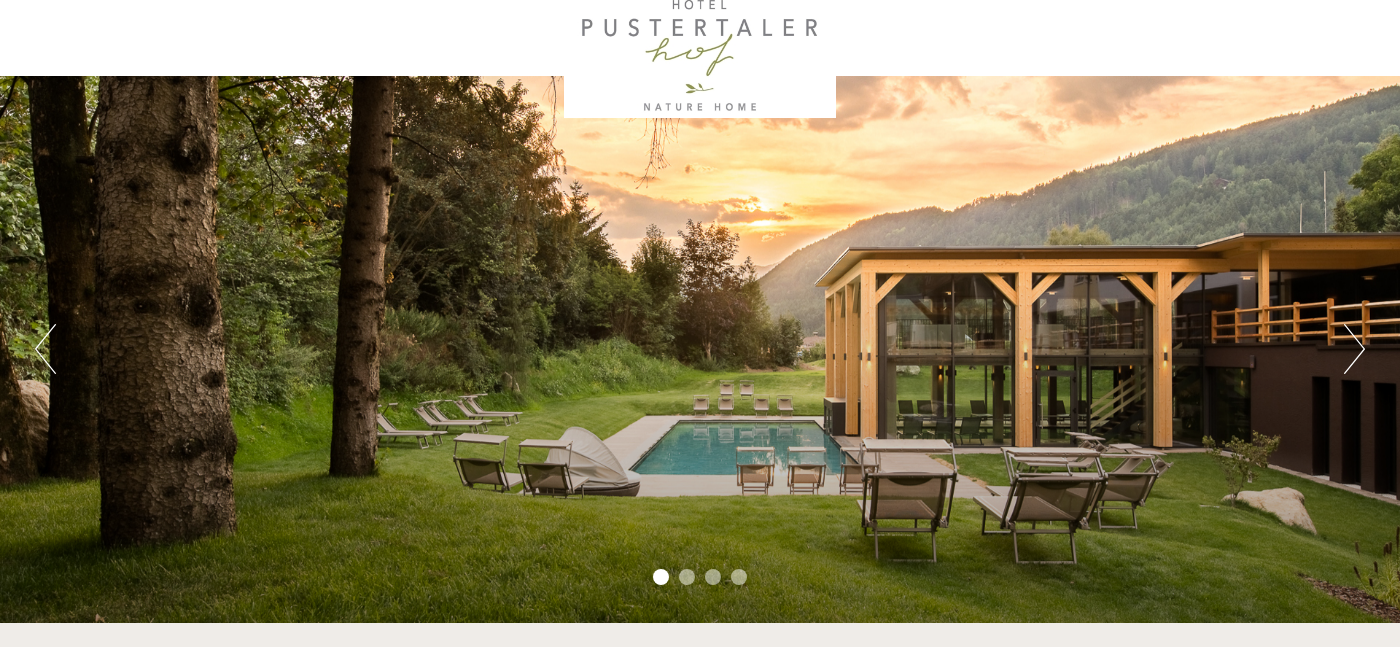 click on "Next" at bounding box center (1354, 349) 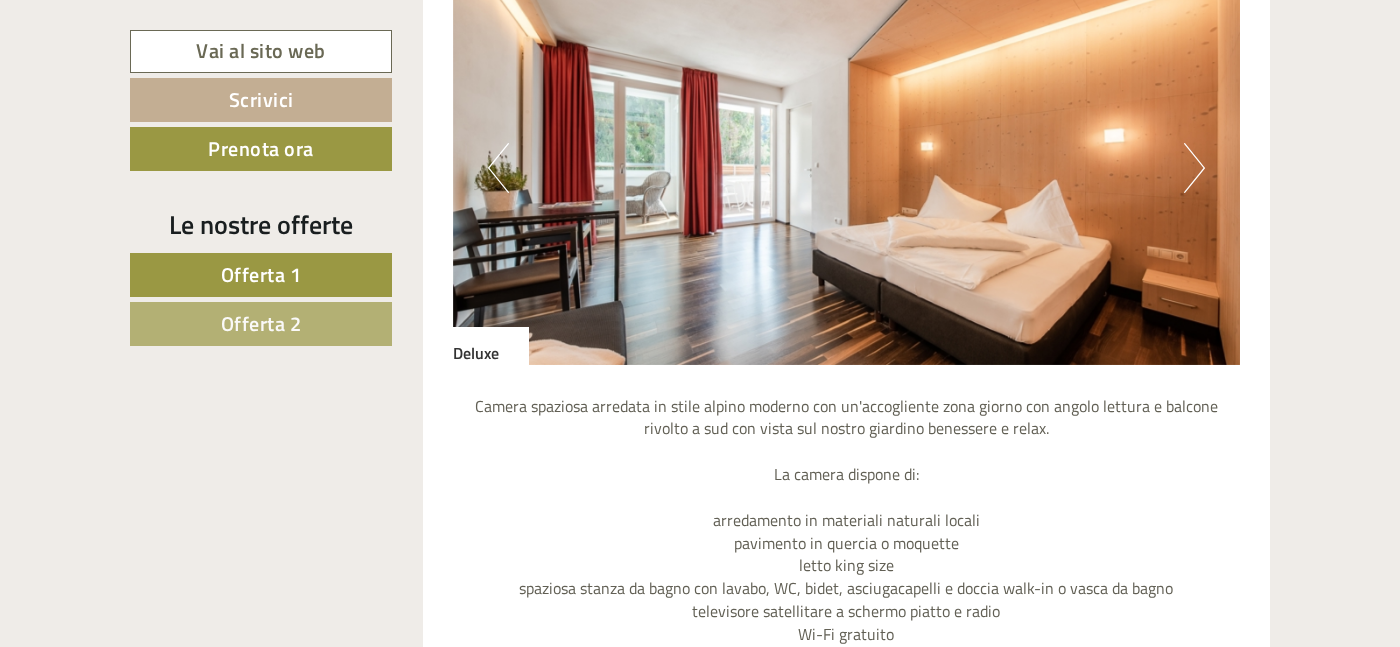 scroll, scrollTop: 1816, scrollLeft: 0, axis: vertical 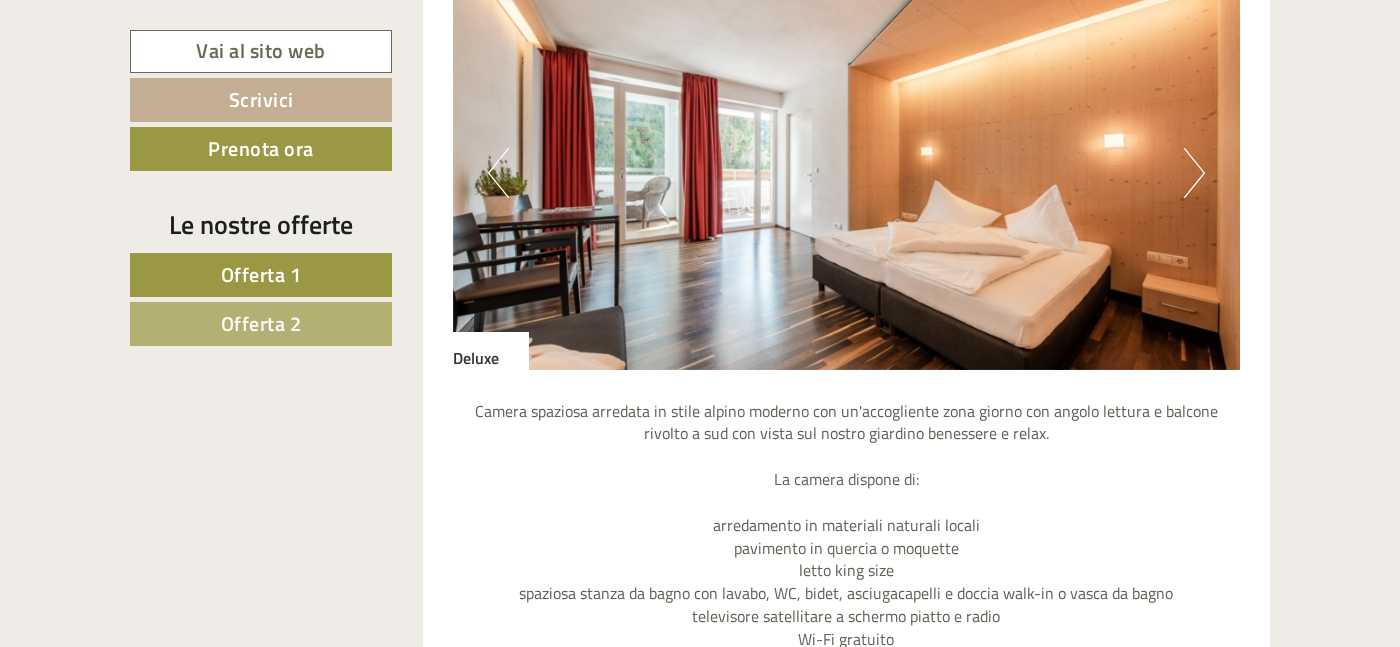 click on "Next" at bounding box center (1194, 173) 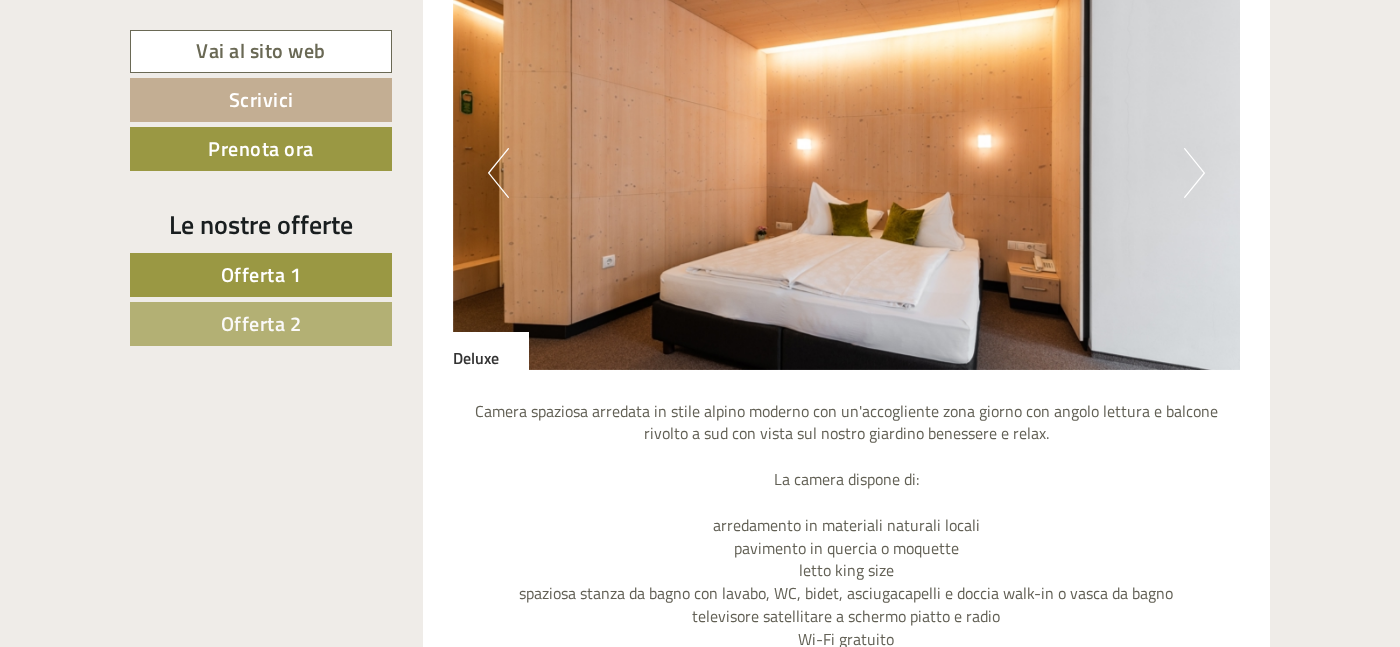 click on "Next" at bounding box center (1194, 173) 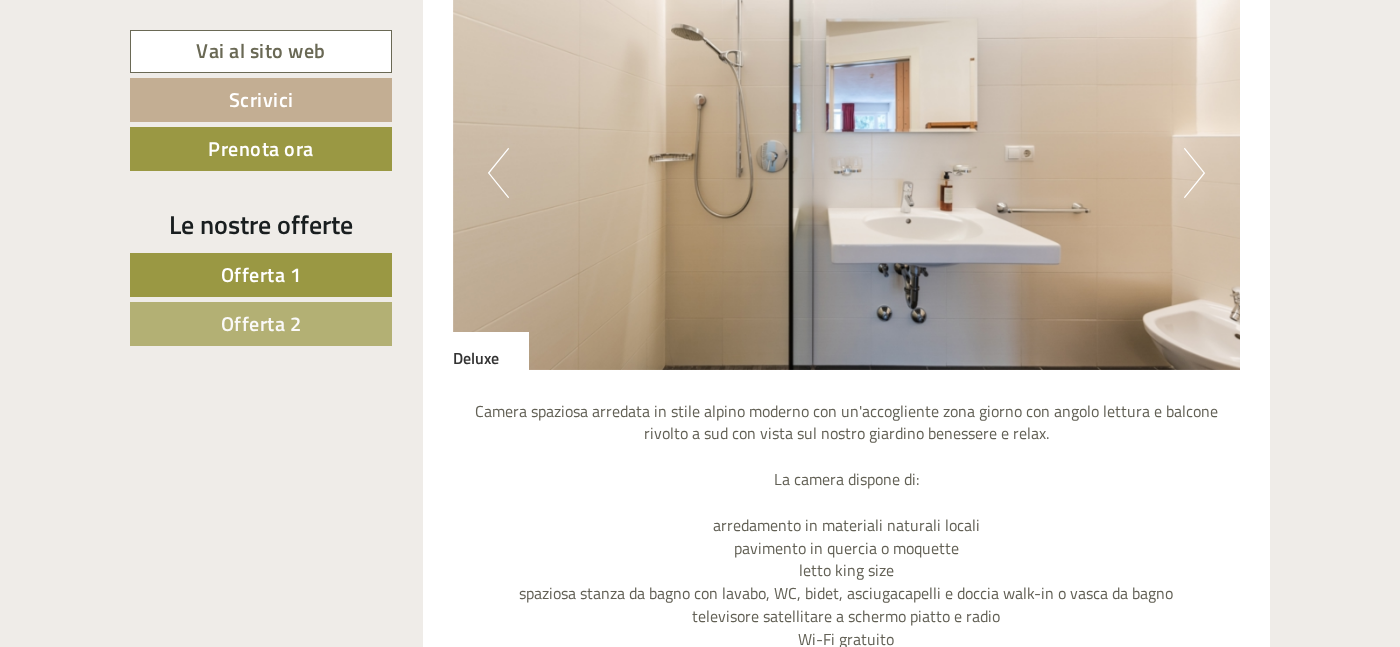 click on "Next" at bounding box center [1194, 173] 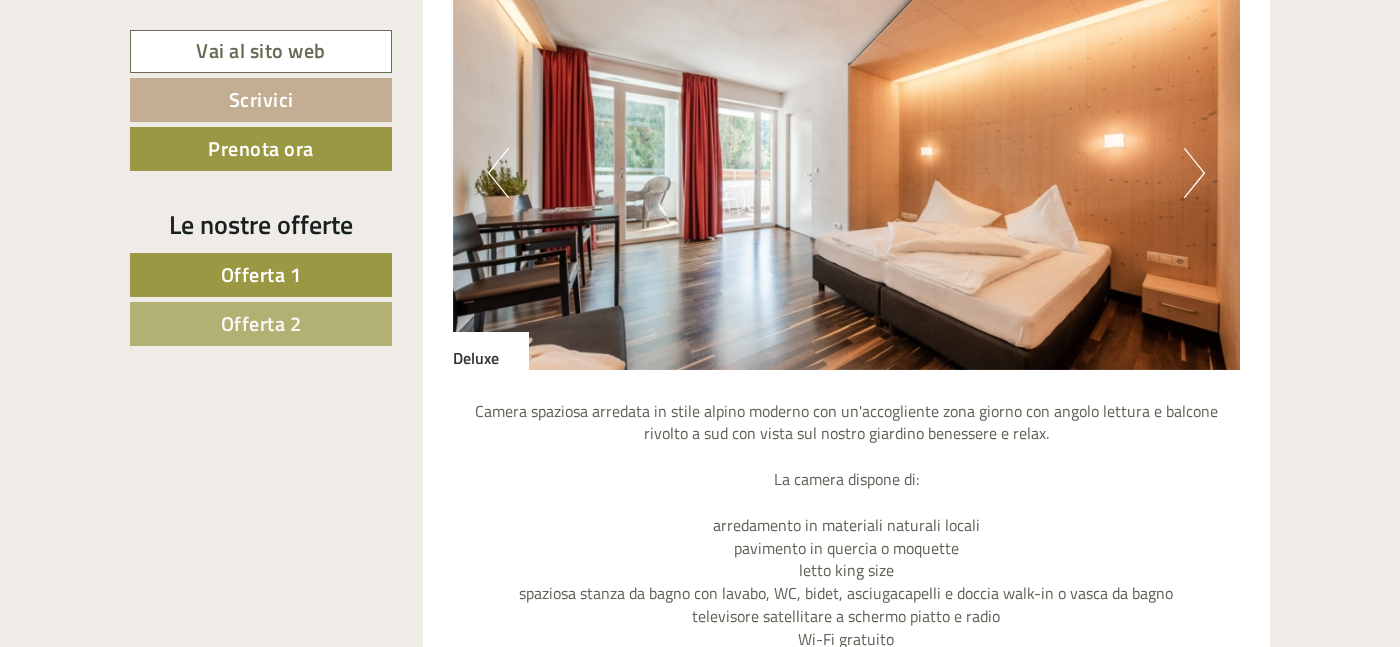 click on "Next" at bounding box center [1194, 173] 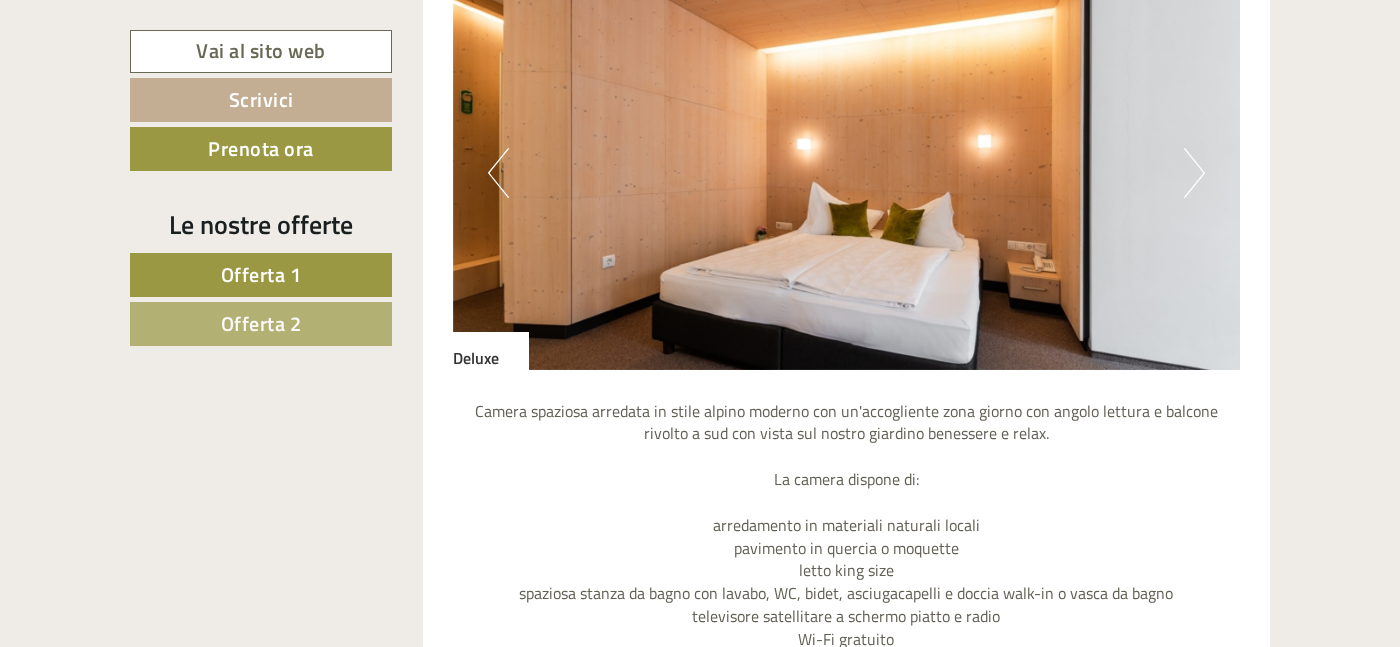 click on "Next" at bounding box center (1194, 173) 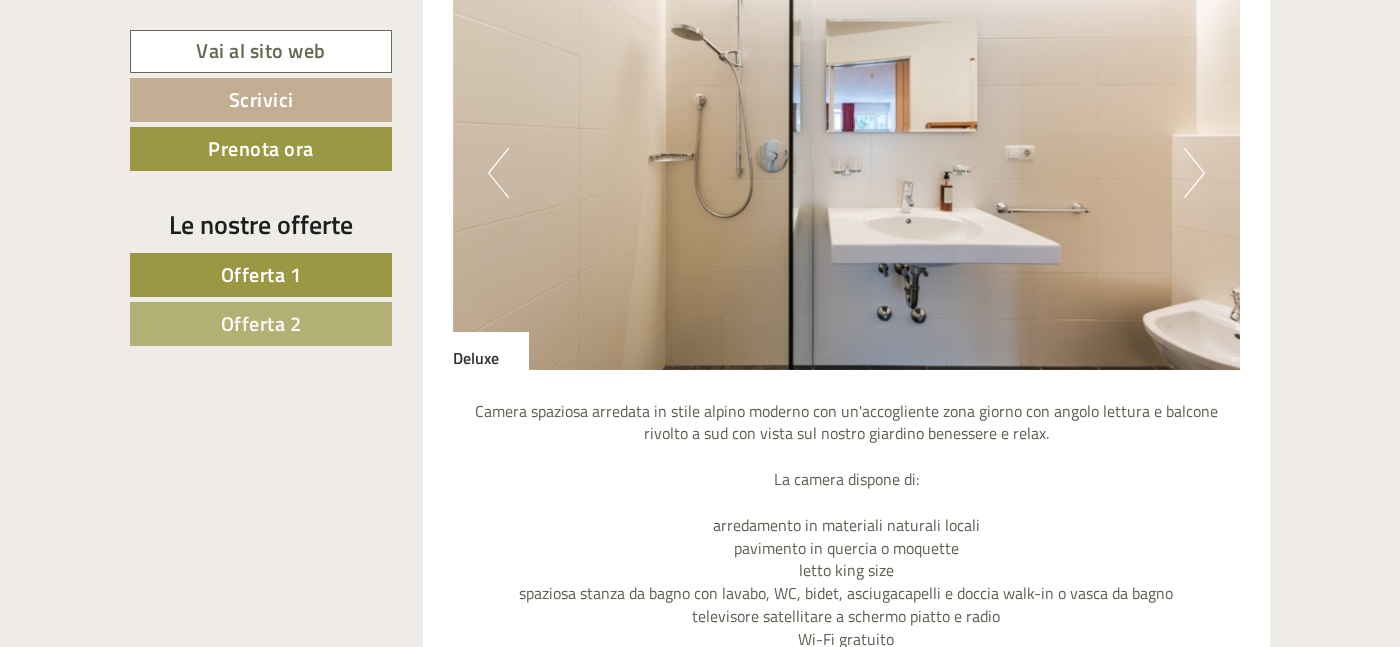 click on "Next" at bounding box center (1194, 173) 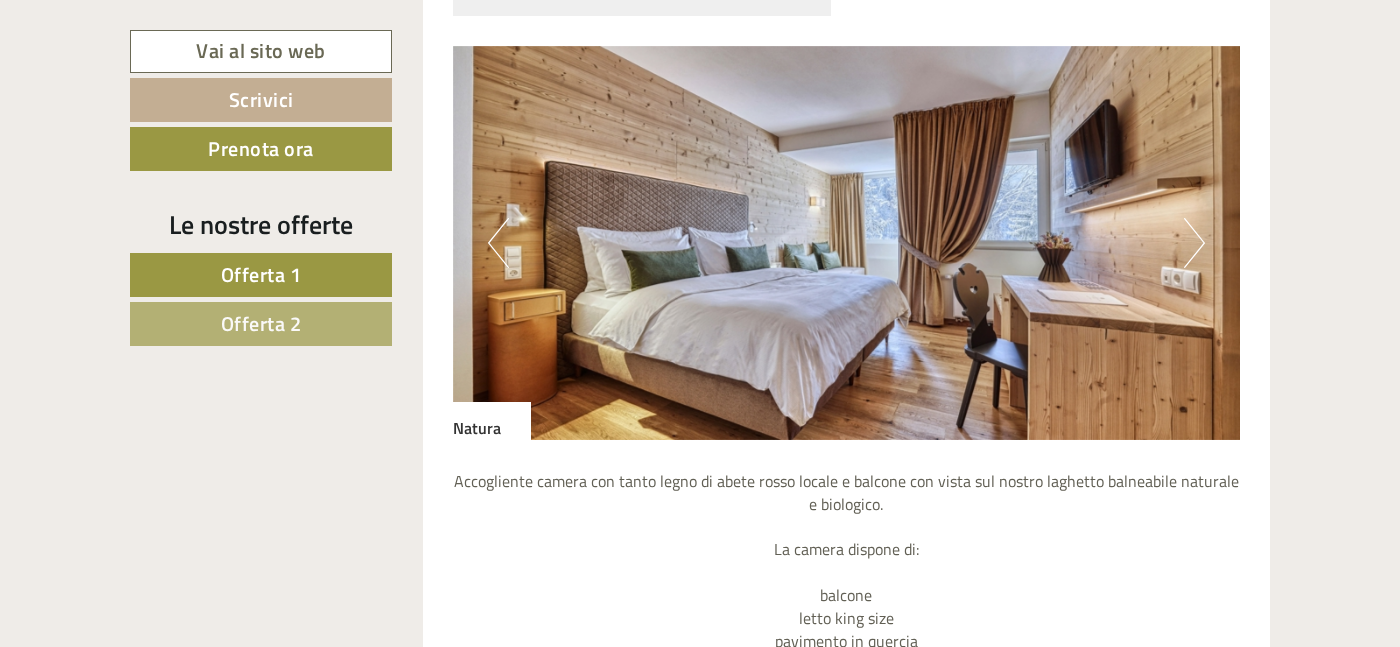 scroll, scrollTop: 3433, scrollLeft: 0, axis: vertical 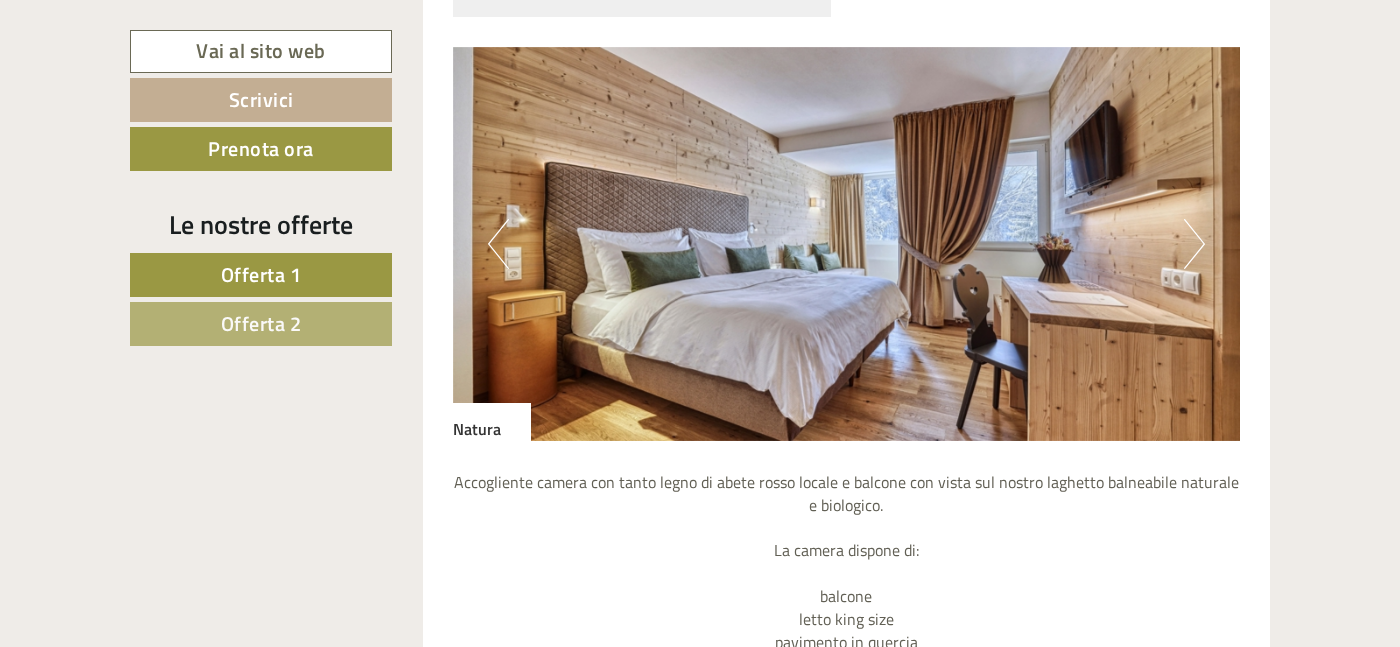 click on "Next" at bounding box center (1194, 244) 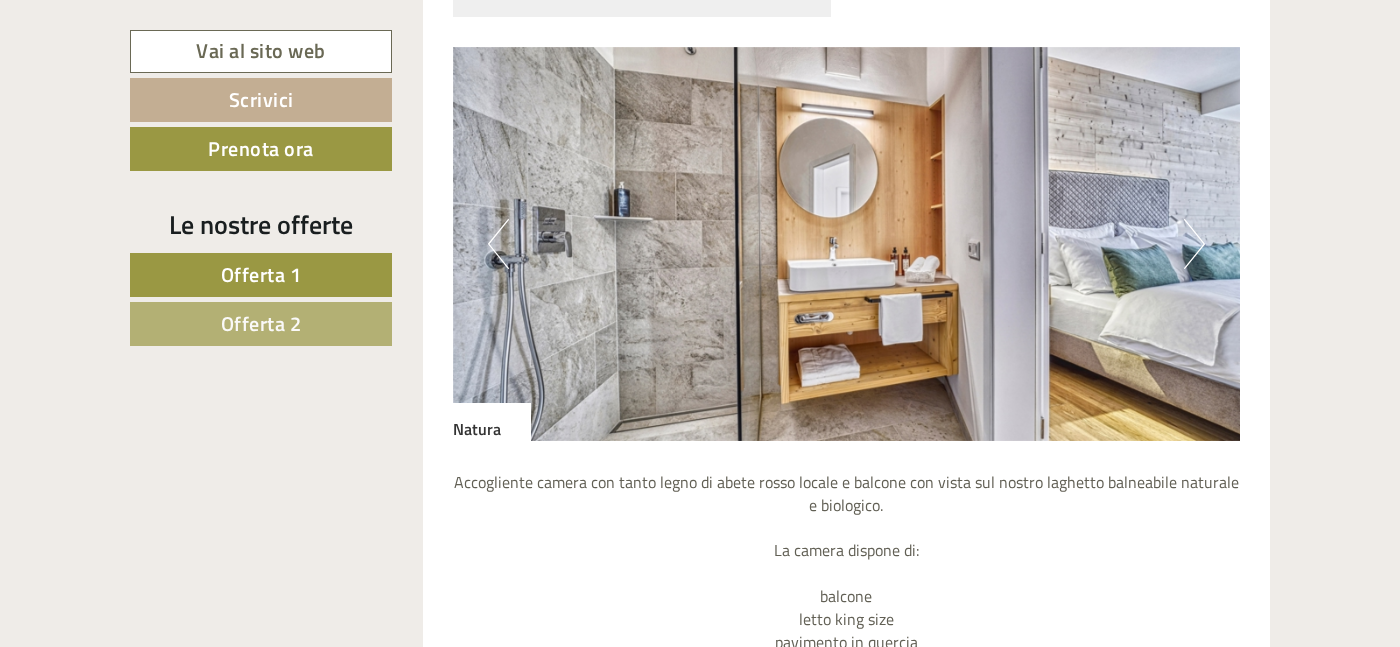 click on "Next" at bounding box center (1194, 244) 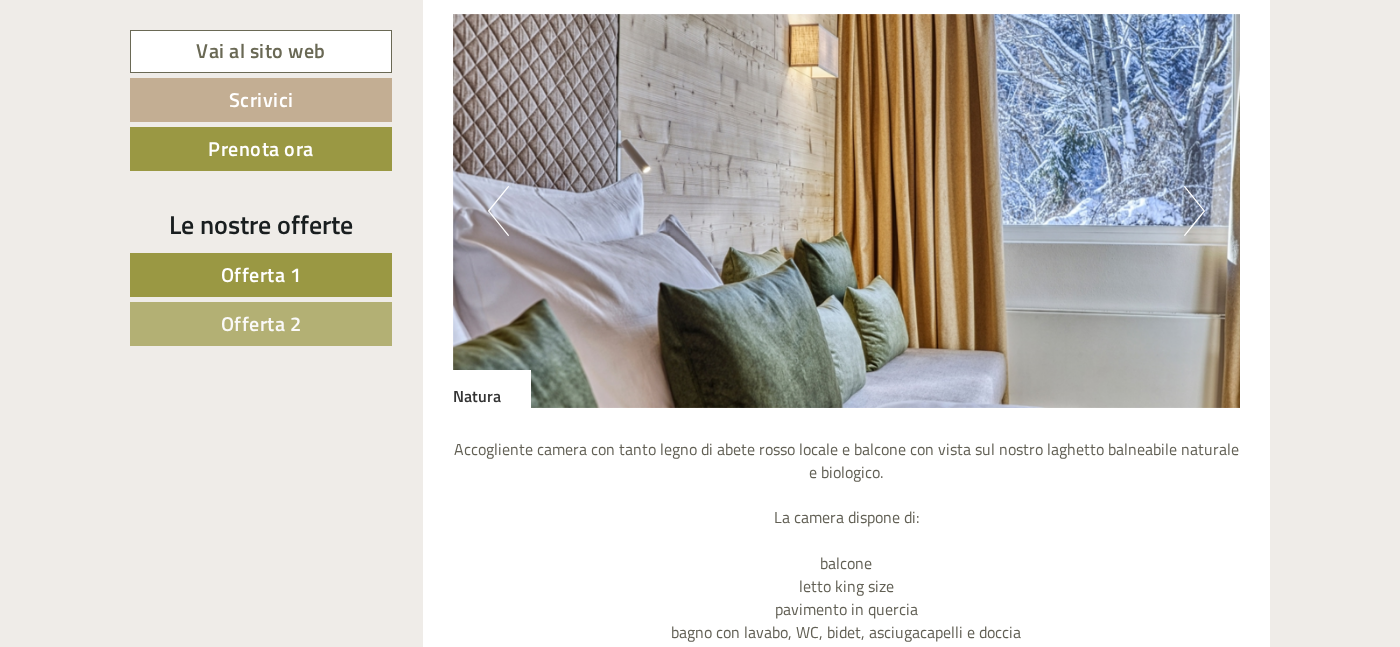 scroll, scrollTop: 3439, scrollLeft: 0, axis: vertical 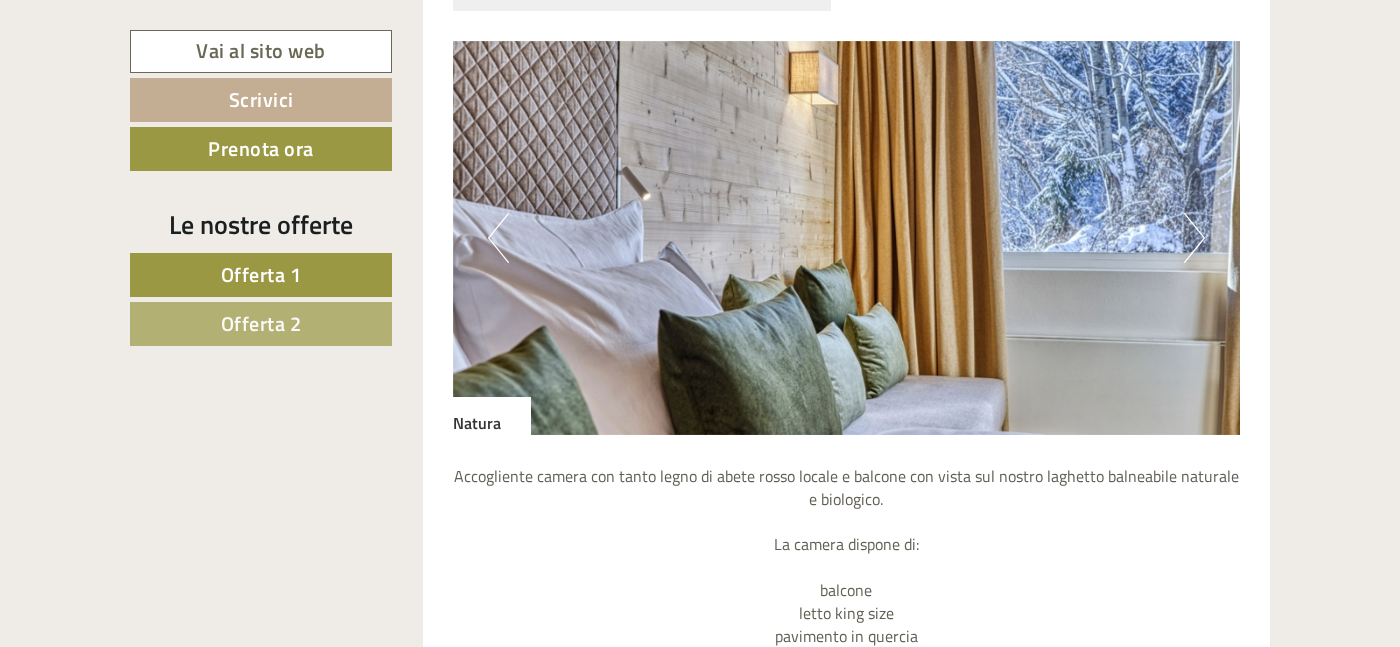 click on "Next" at bounding box center [1194, 238] 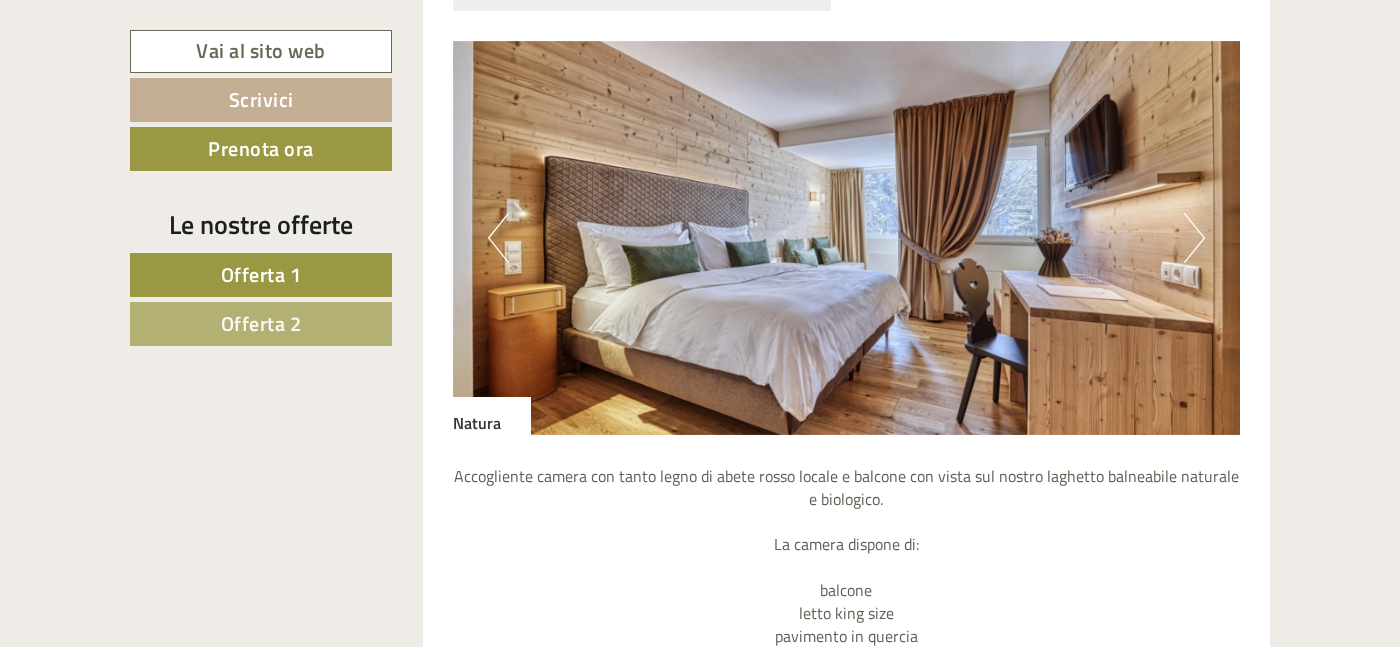 click on "Next" at bounding box center (1194, 238) 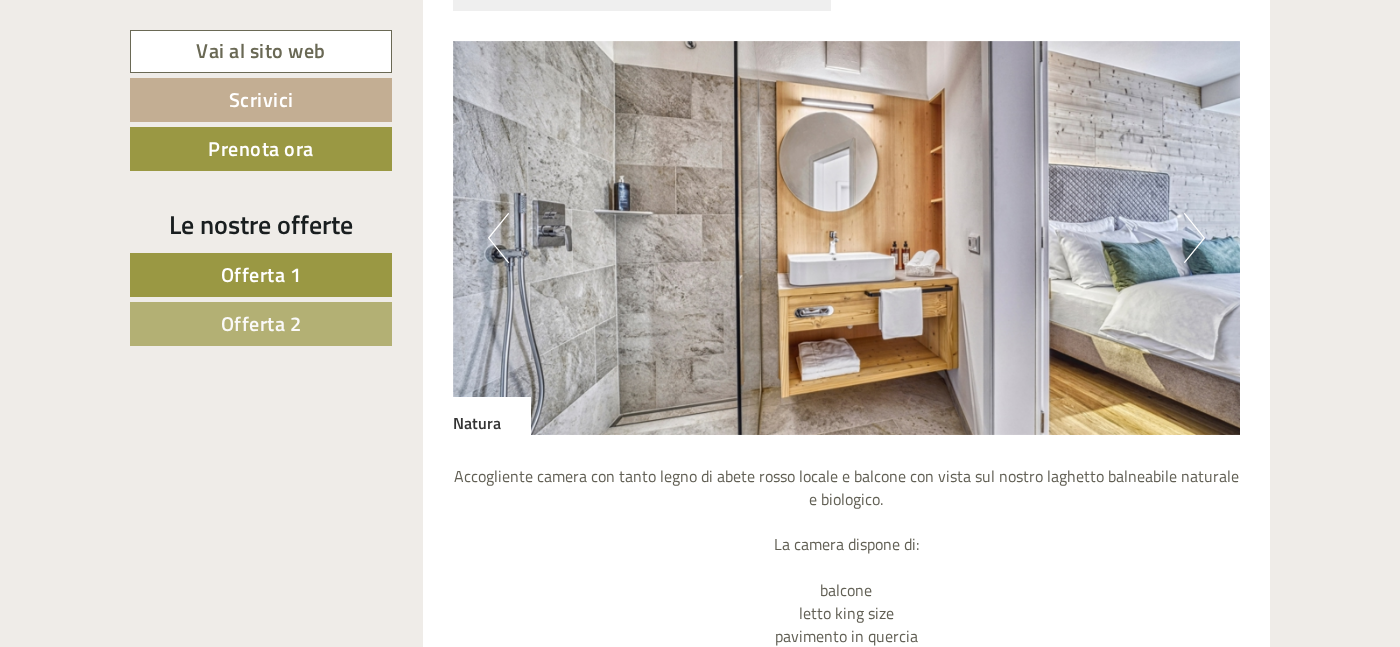 click on "Next" at bounding box center (1194, 238) 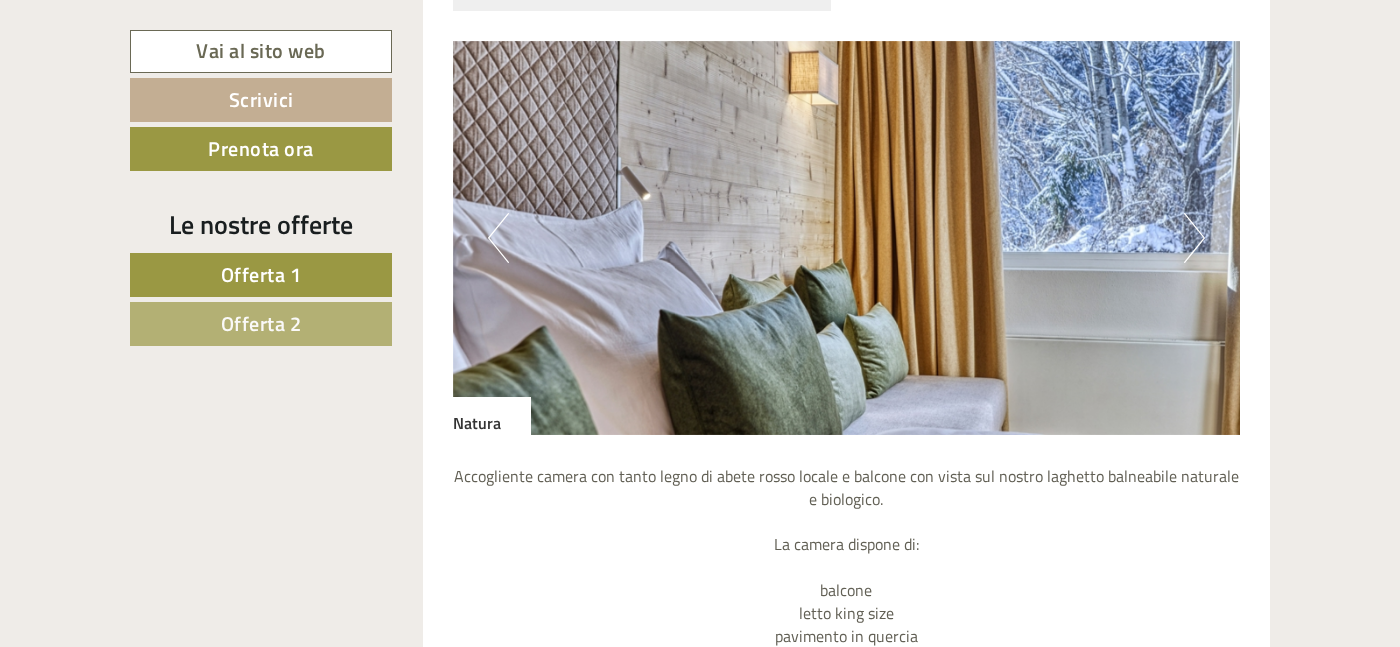click on "Next" at bounding box center [1194, 238] 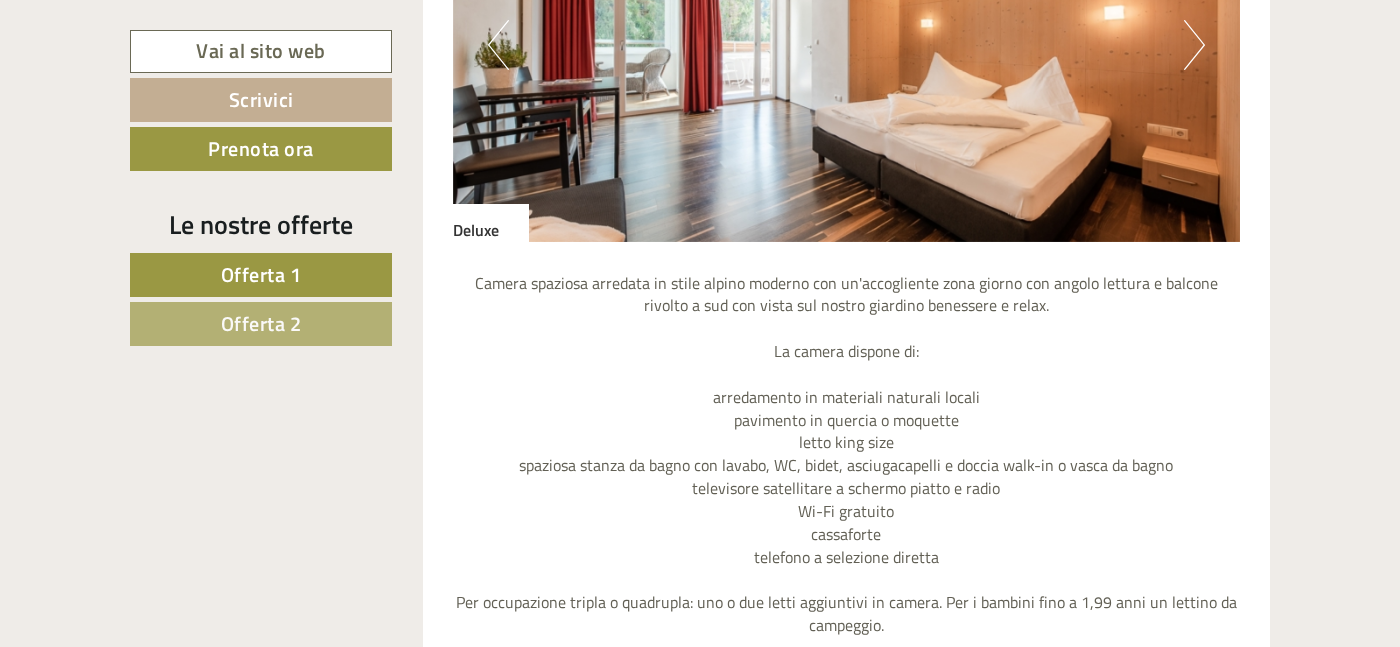 scroll, scrollTop: 1943, scrollLeft: 0, axis: vertical 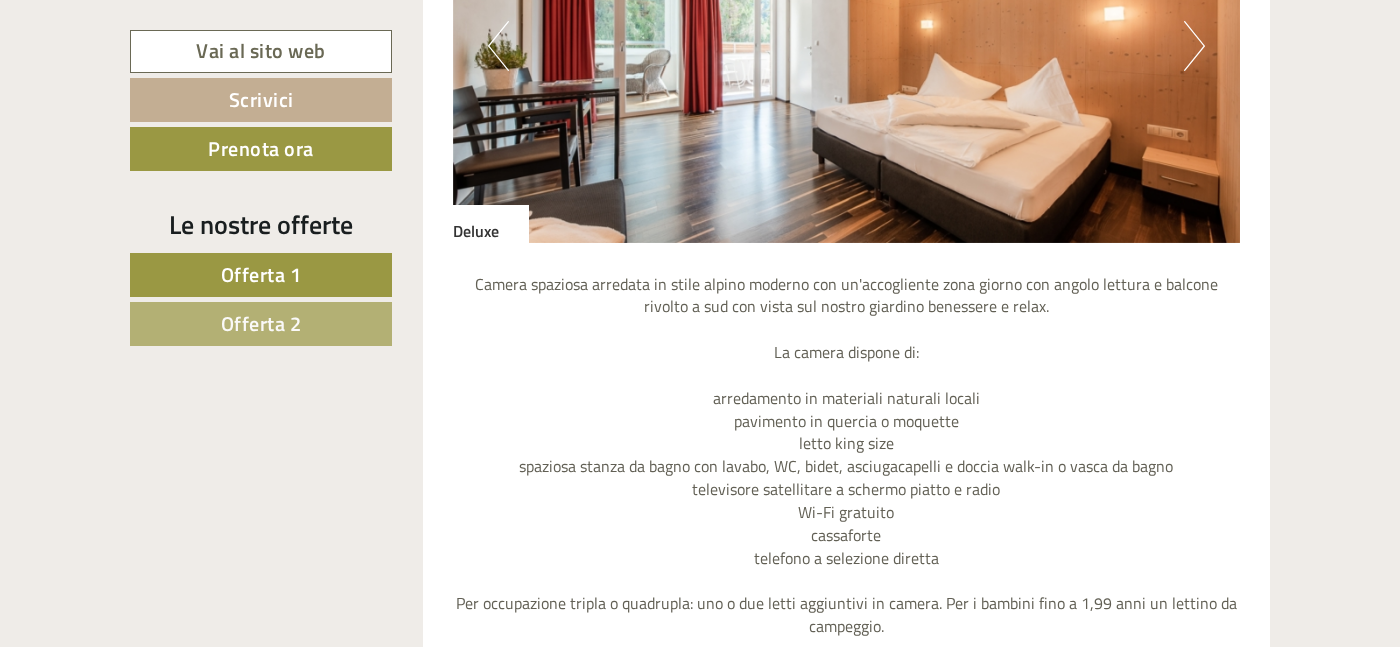 click on "Next" at bounding box center (1194, 46) 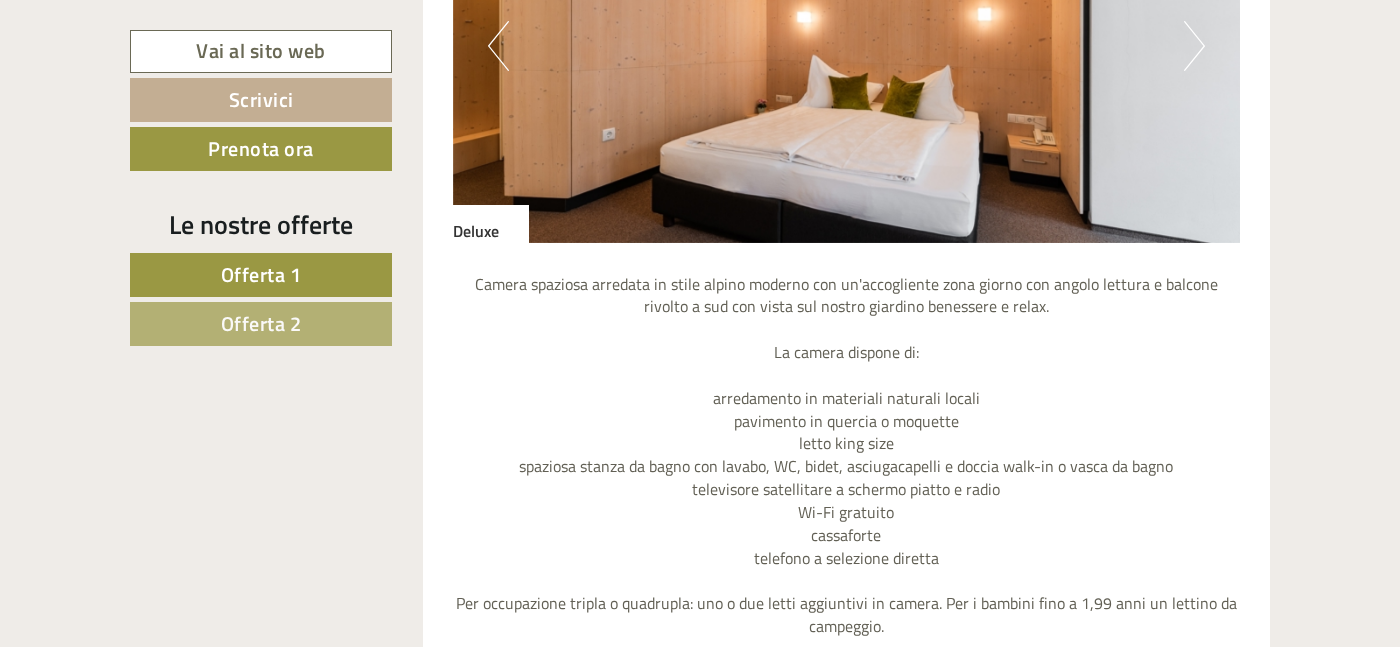 click on "Next" at bounding box center (1194, 46) 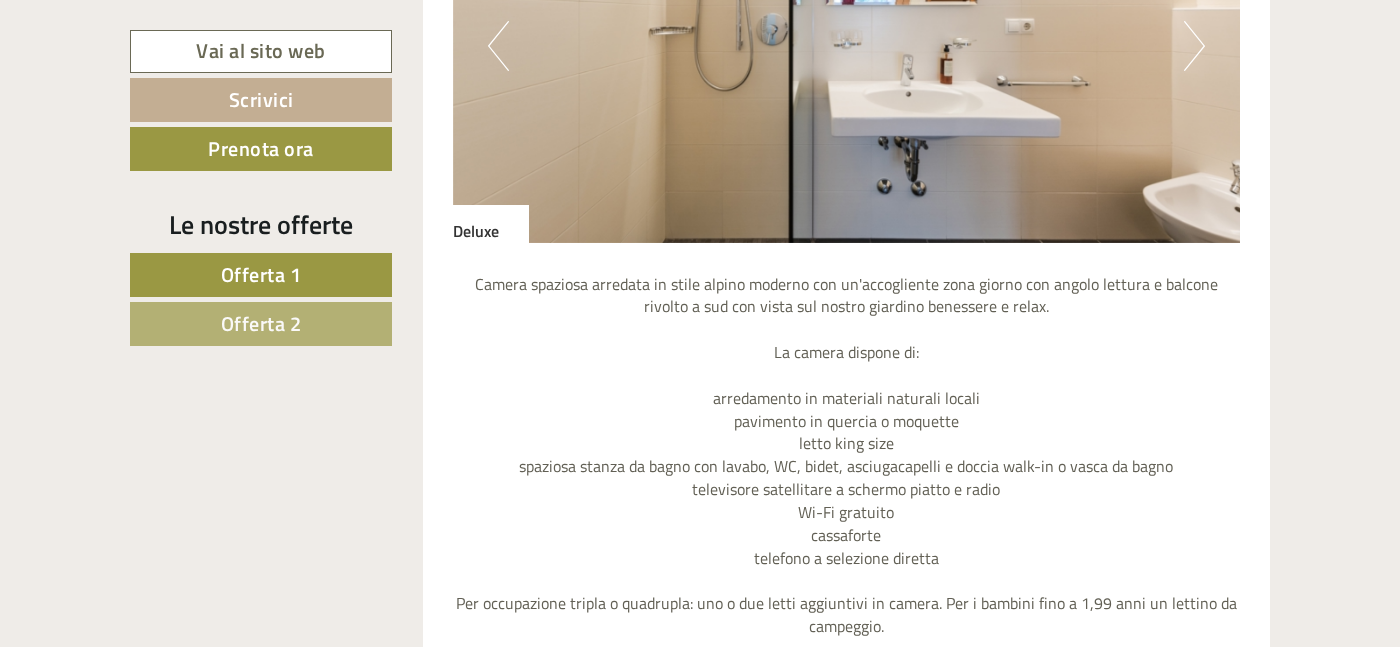 click on "Next" at bounding box center [1194, 46] 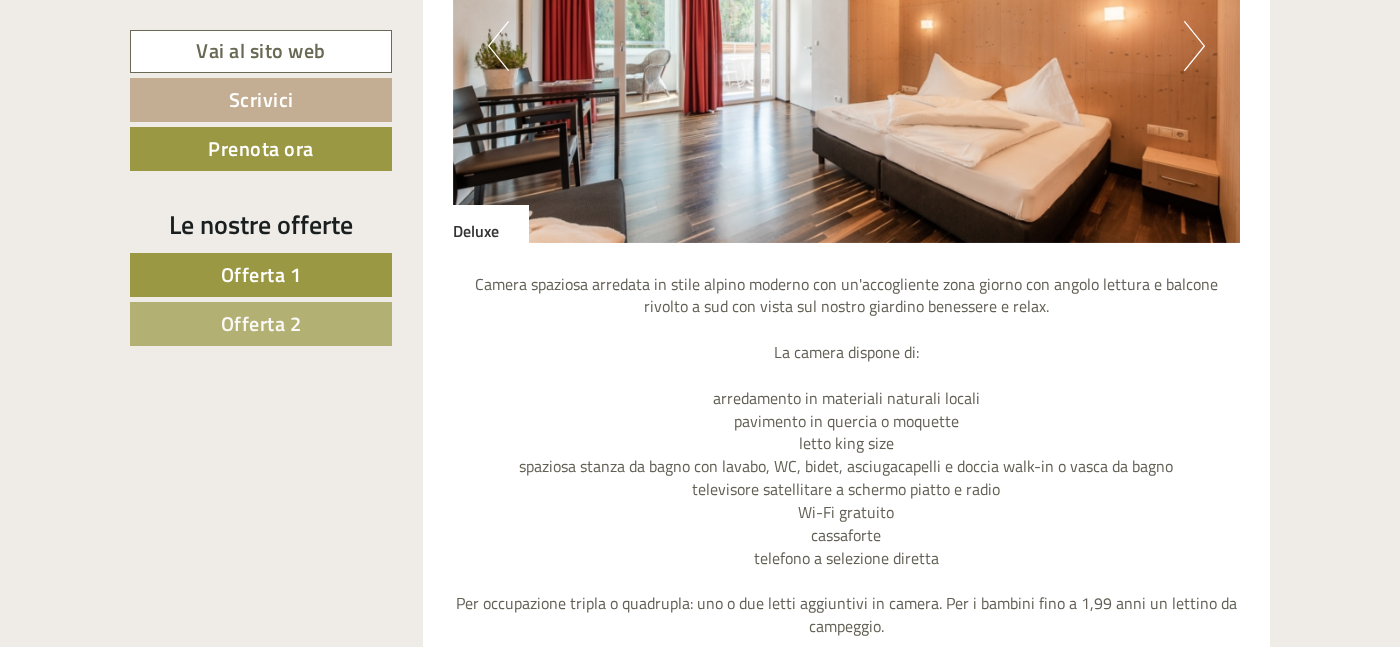 click on "Next" at bounding box center (1194, 46) 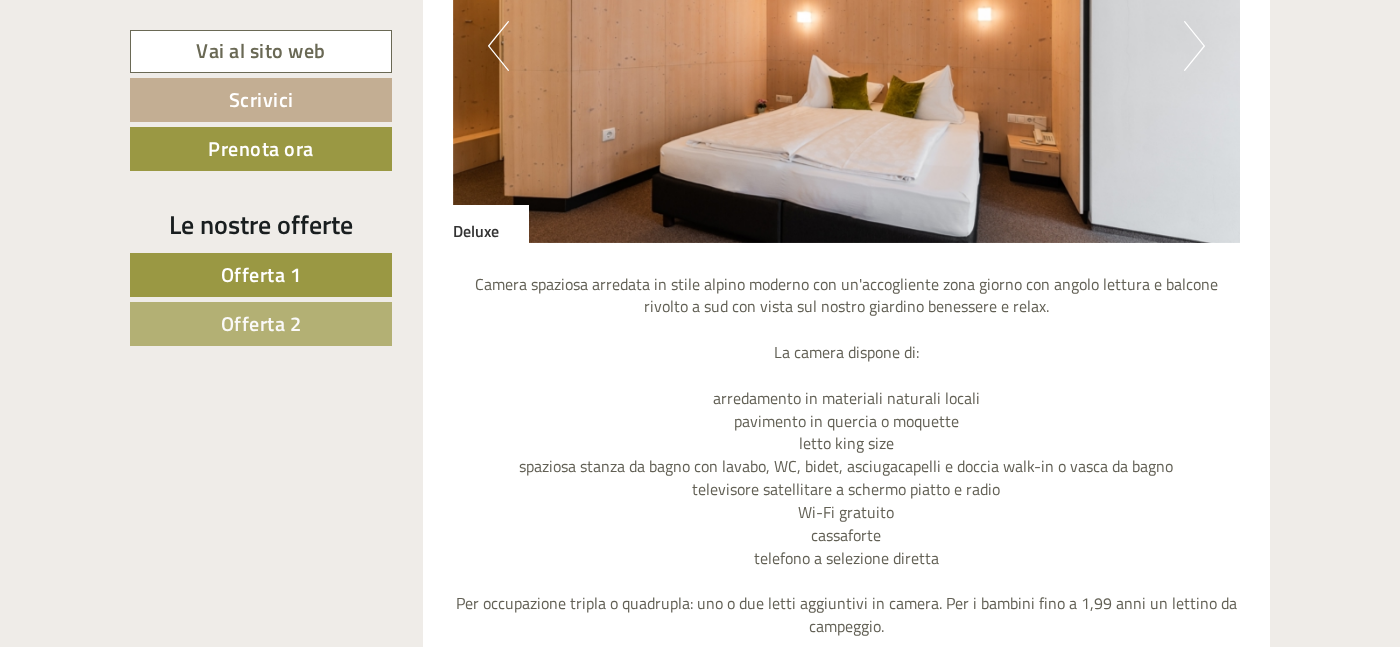 click on "Next" at bounding box center (1194, 46) 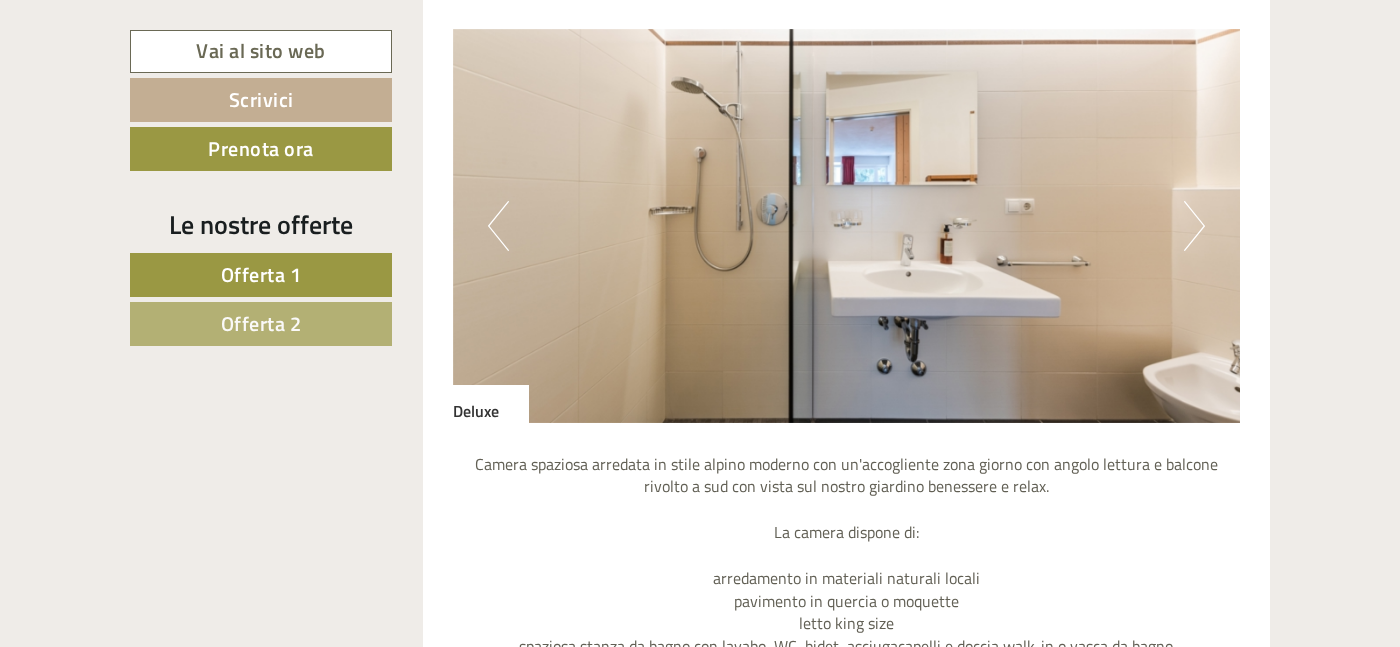scroll, scrollTop: 1764, scrollLeft: 0, axis: vertical 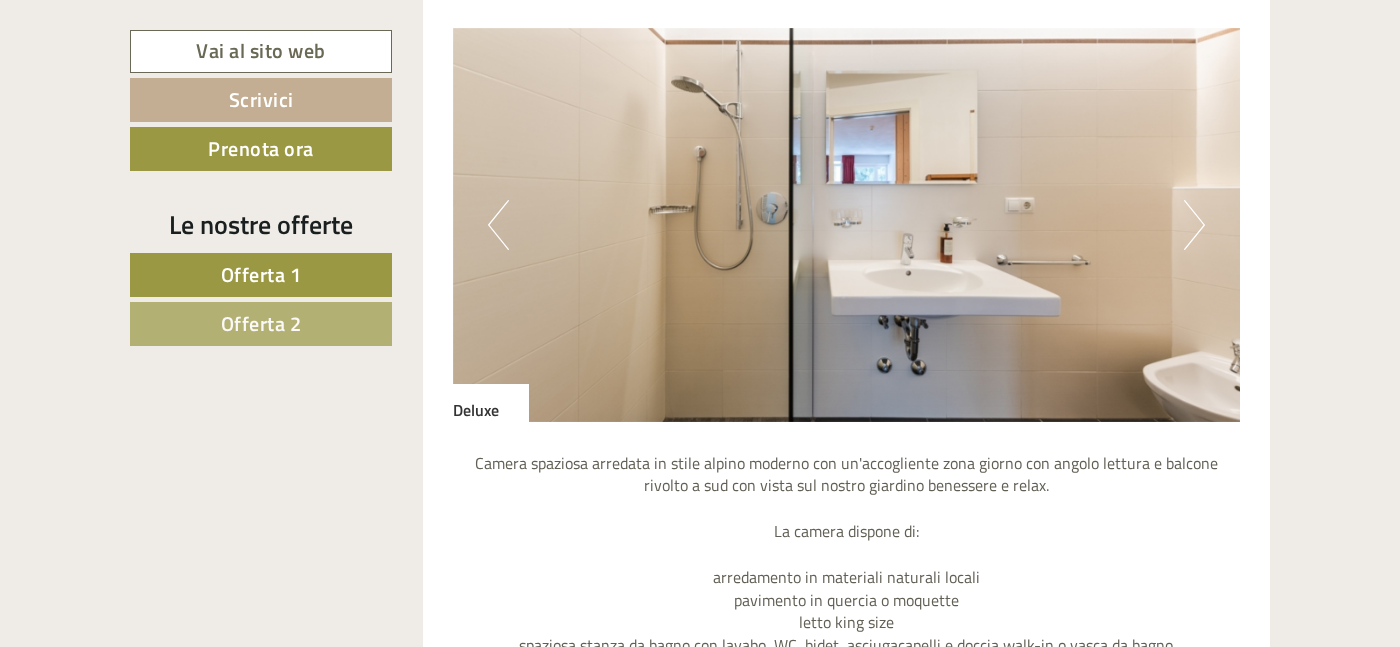 click on "Next" at bounding box center [1194, 225] 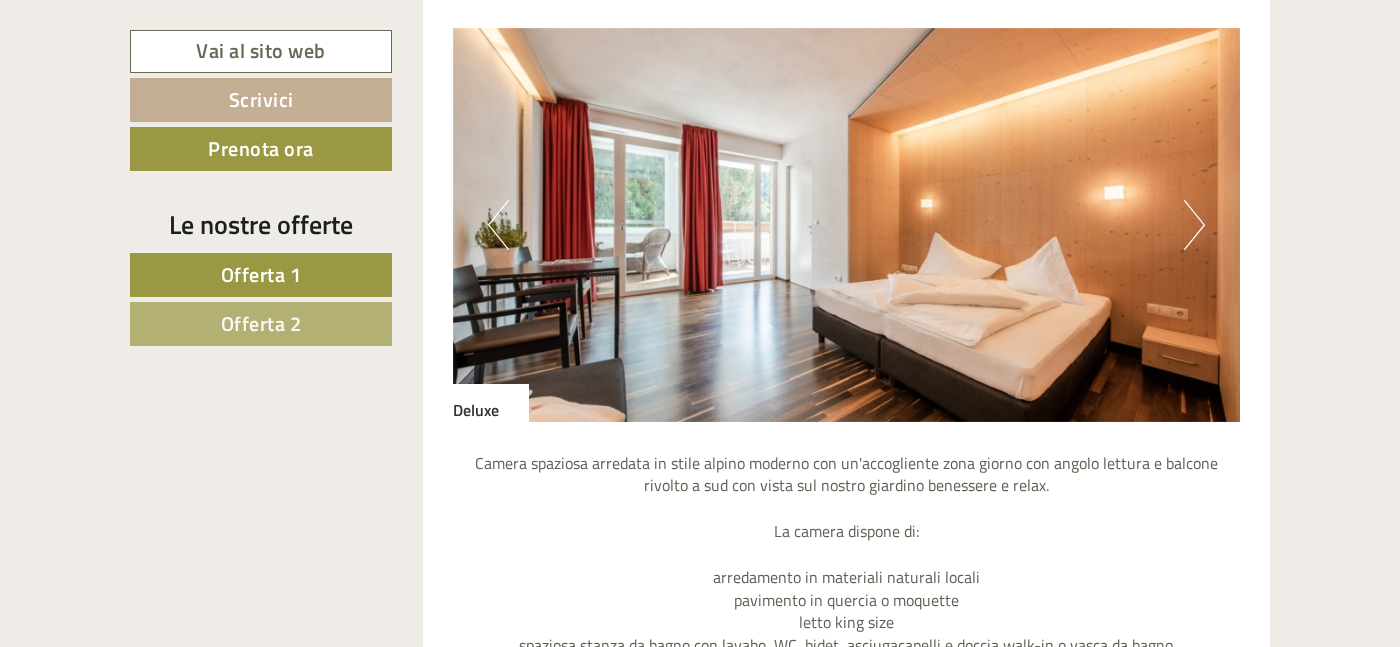 click on "Next" at bounding box center (1194, 225) 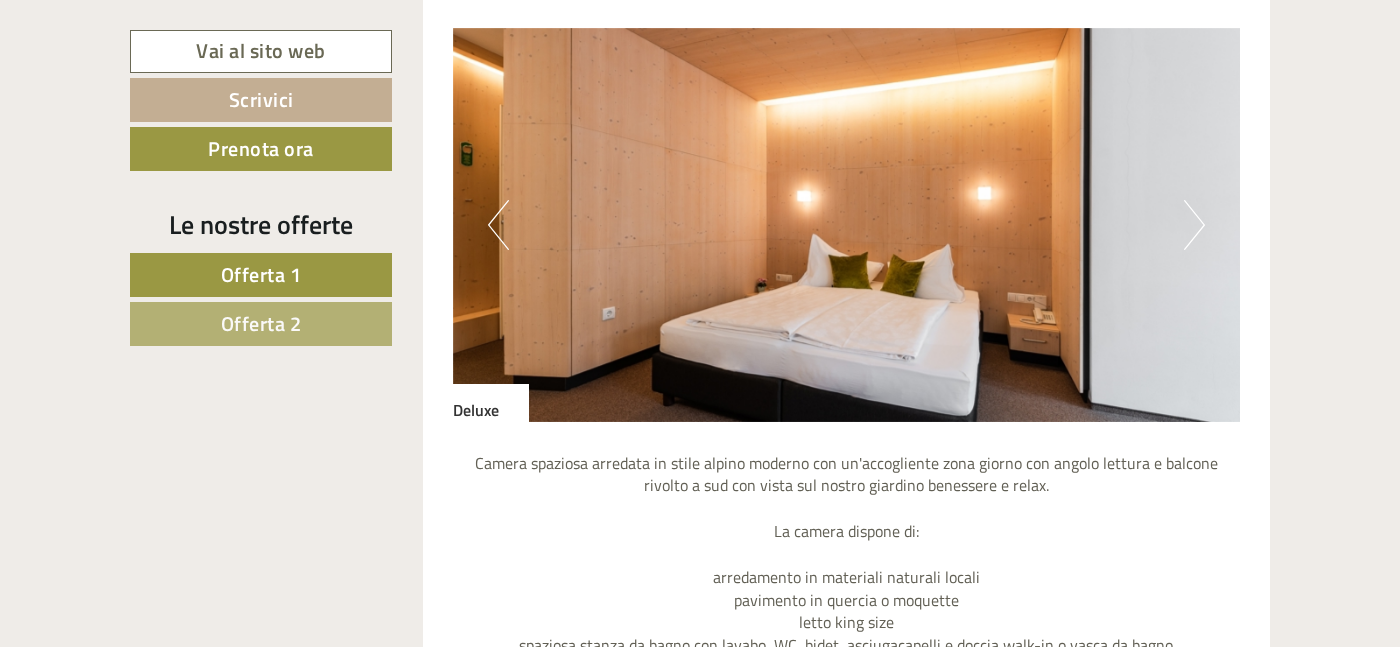 click on "Next" at bounding box center [1194, 225] 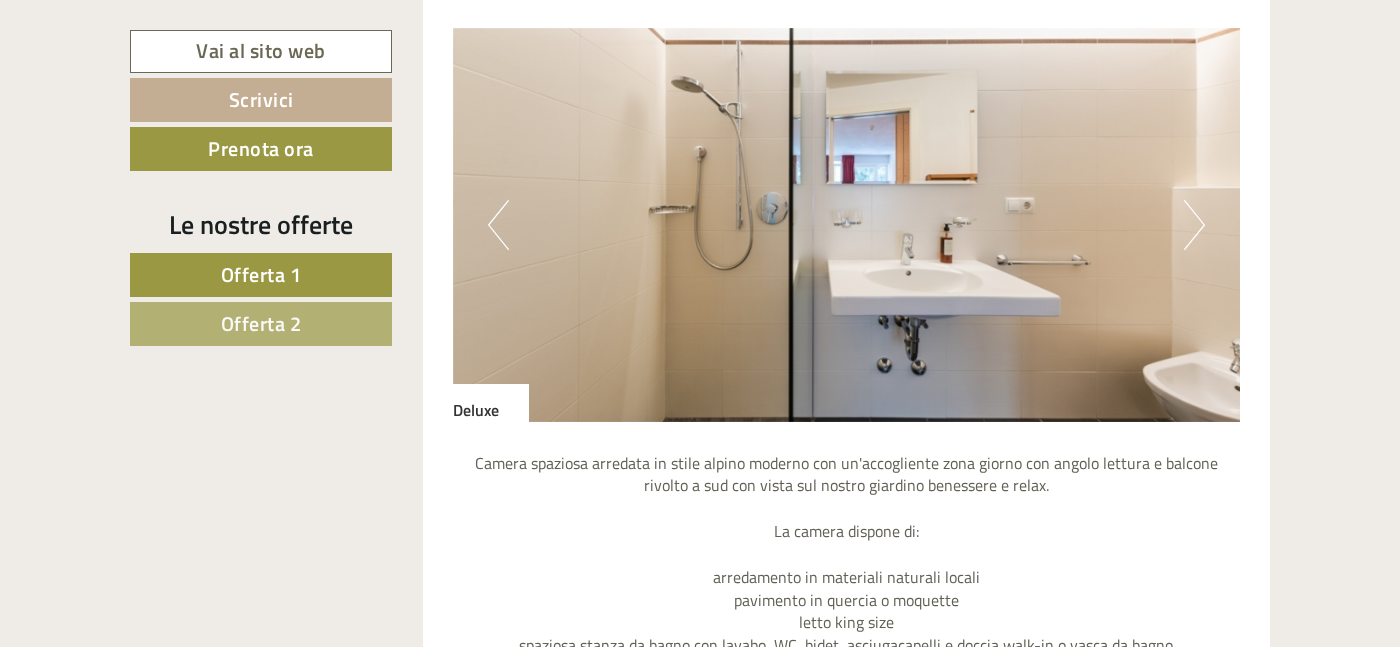 click on "Next" at bounding box center (1194, 225) 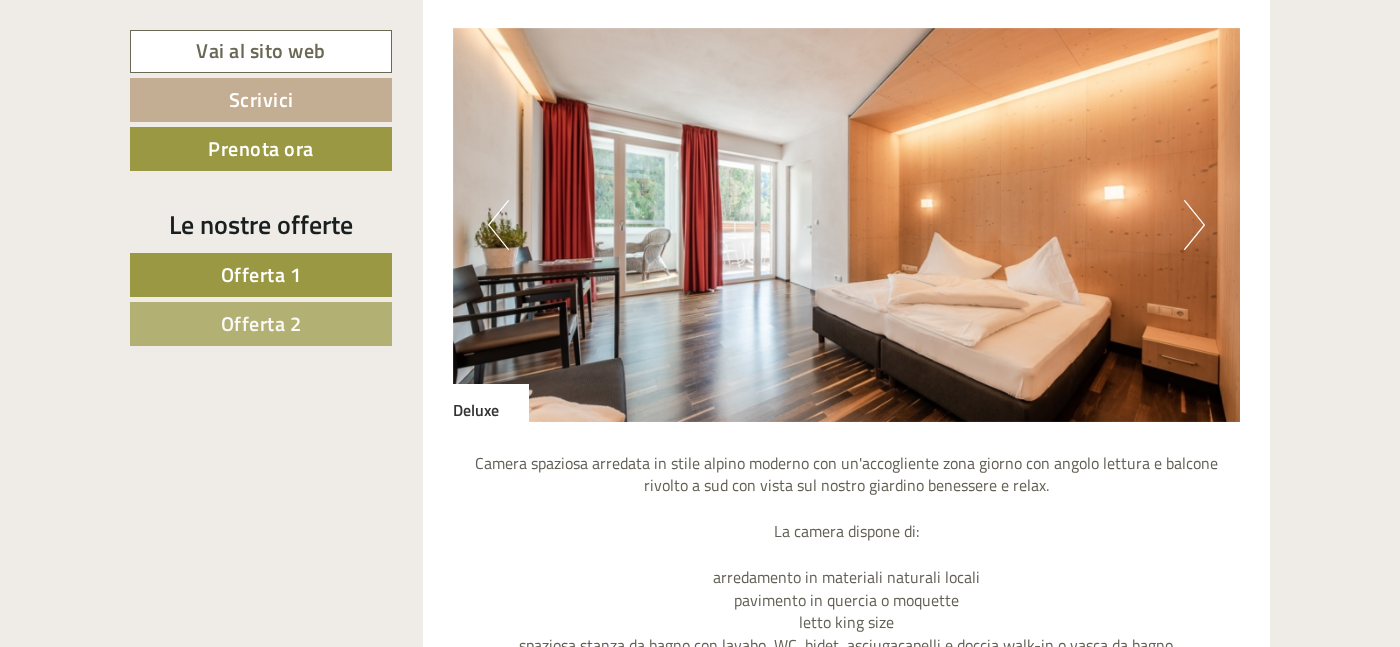 click on "Next" at bounding box center [1194, 225] 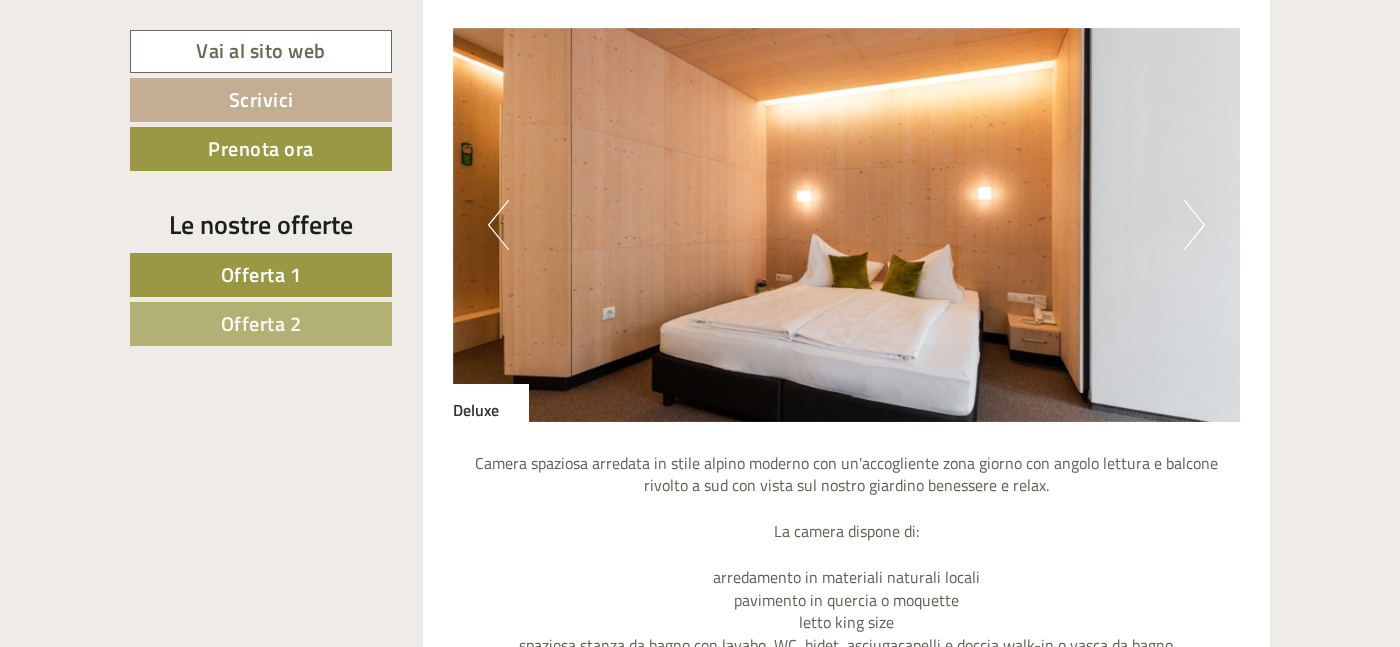click on "Next" at bounding box center [1194, 225] 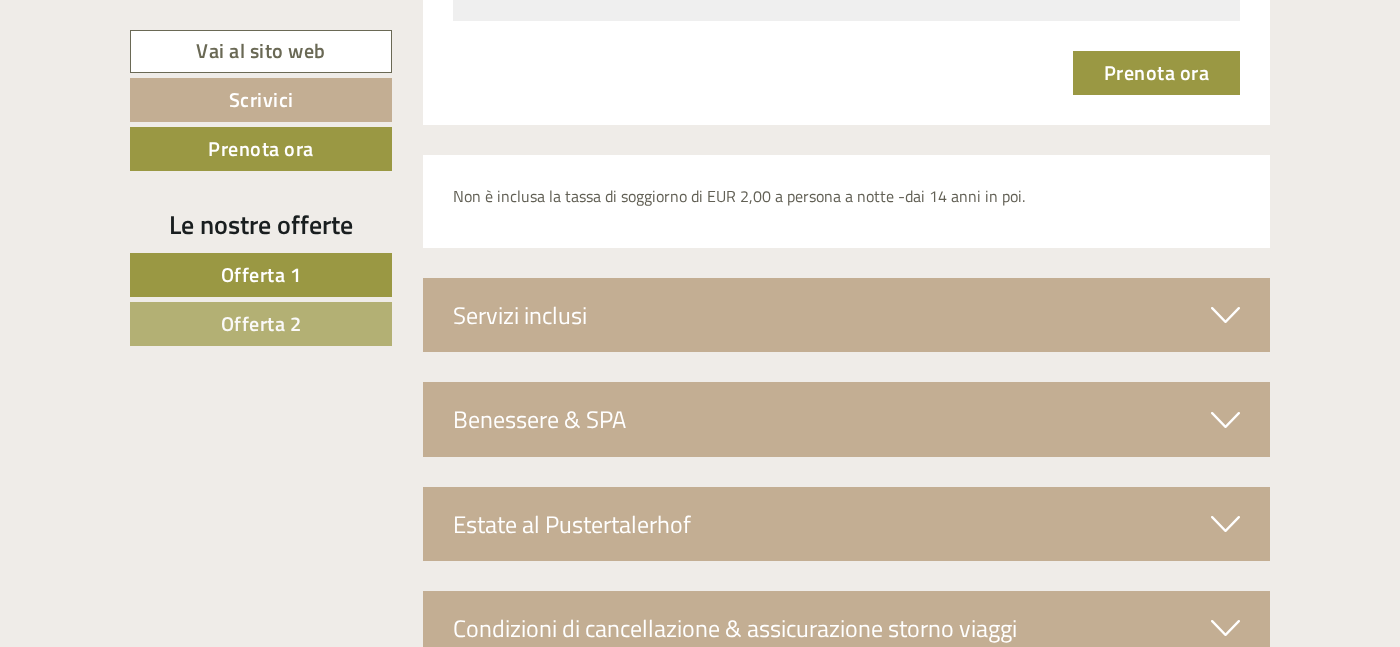 scroll, scrollTop: 5095, scrollLeft: 0, axis: vertical 